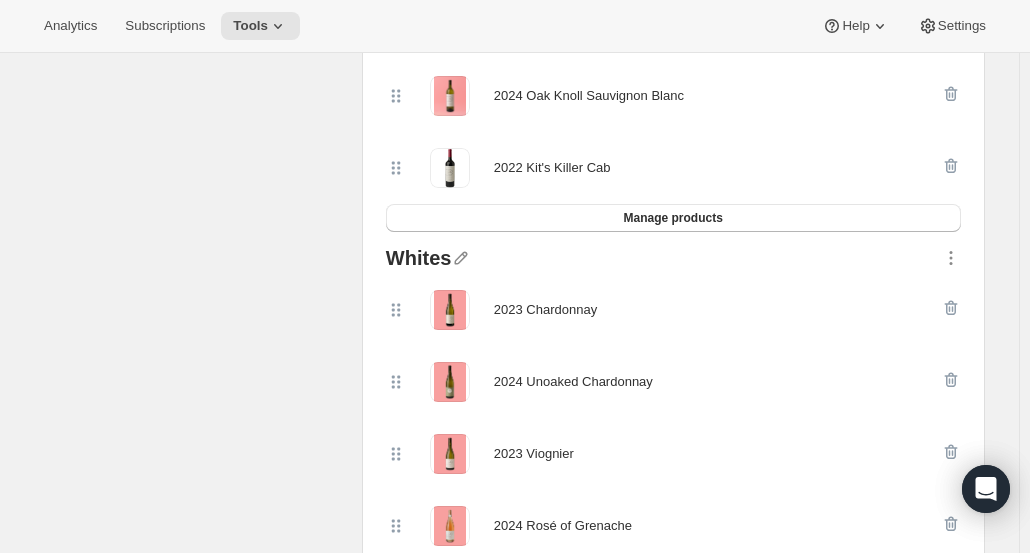 scroll, scrollTop: 600, scrollLeft: 0, axis: vertical 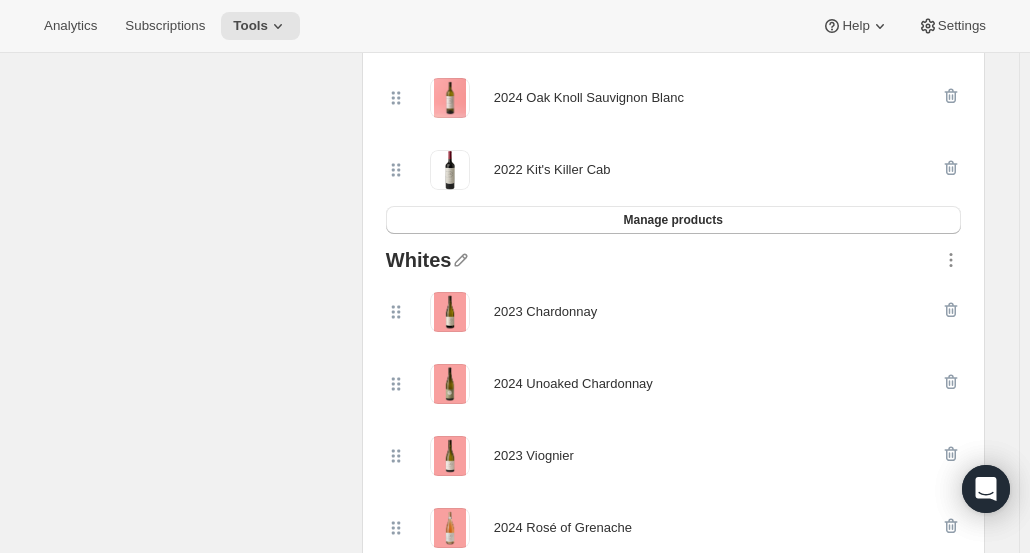 click 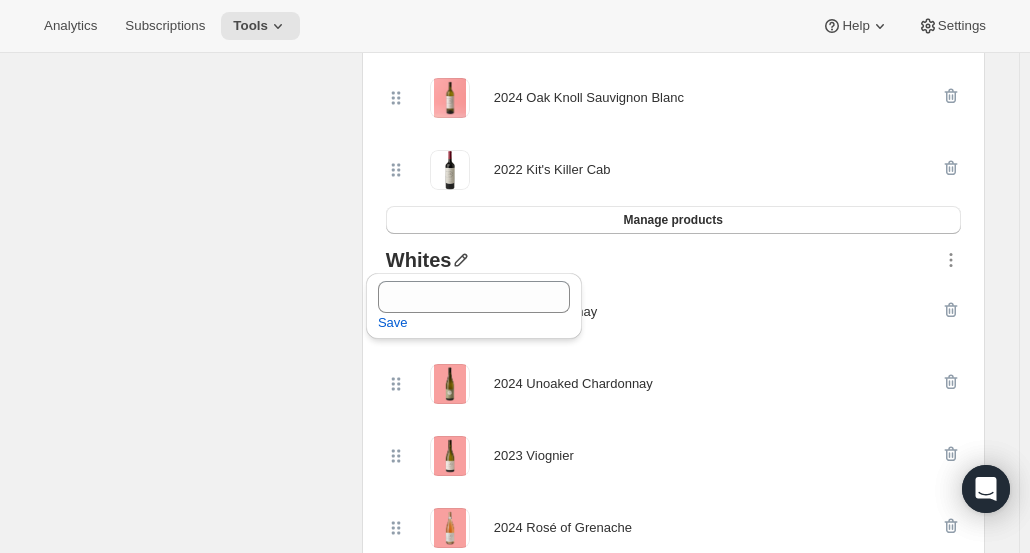 click 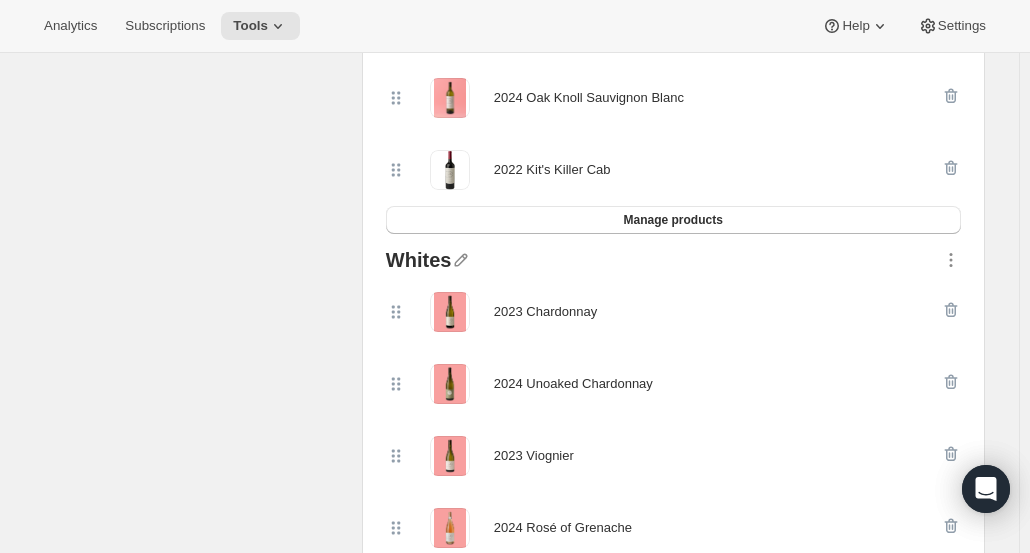 click 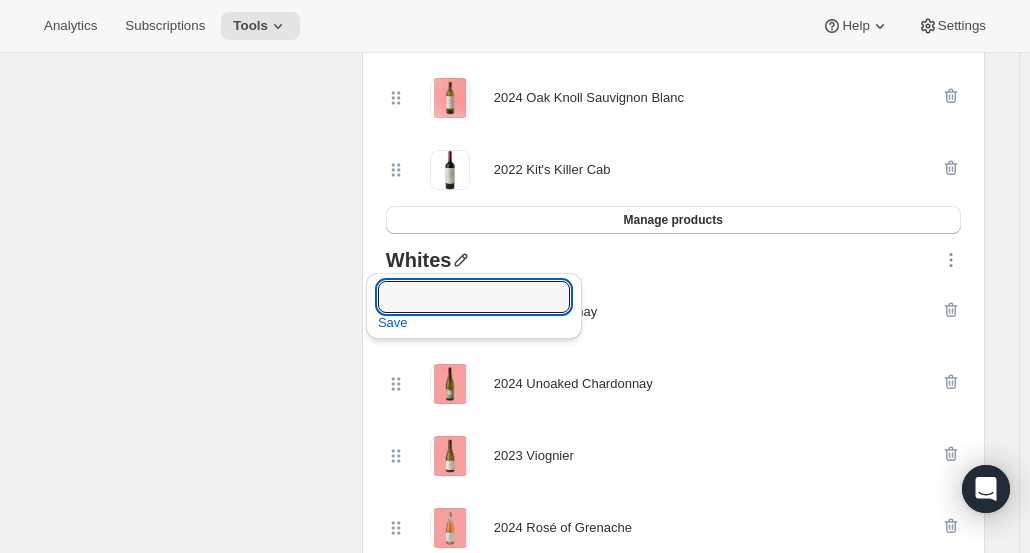 click at bounding box center [474, 297] 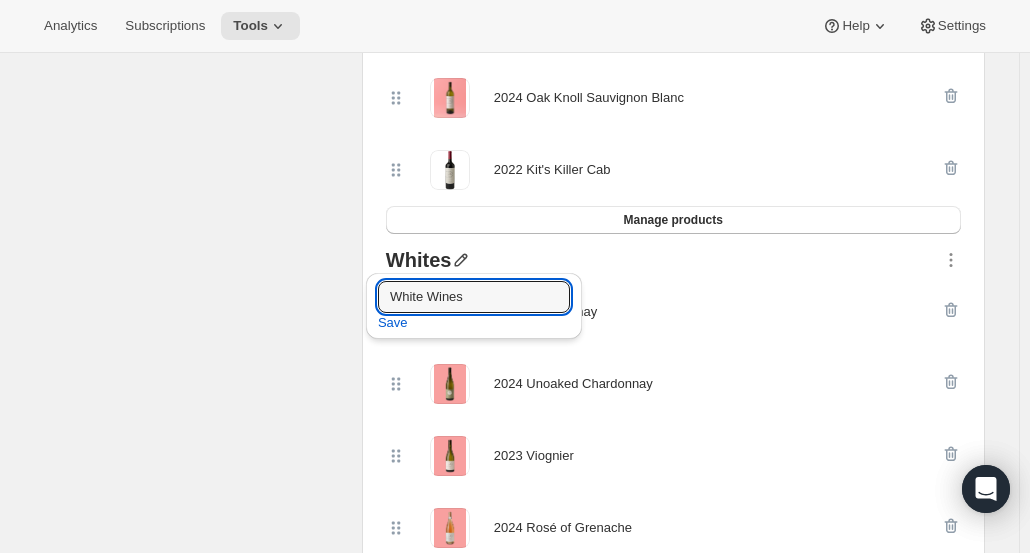 type on "White Wines" 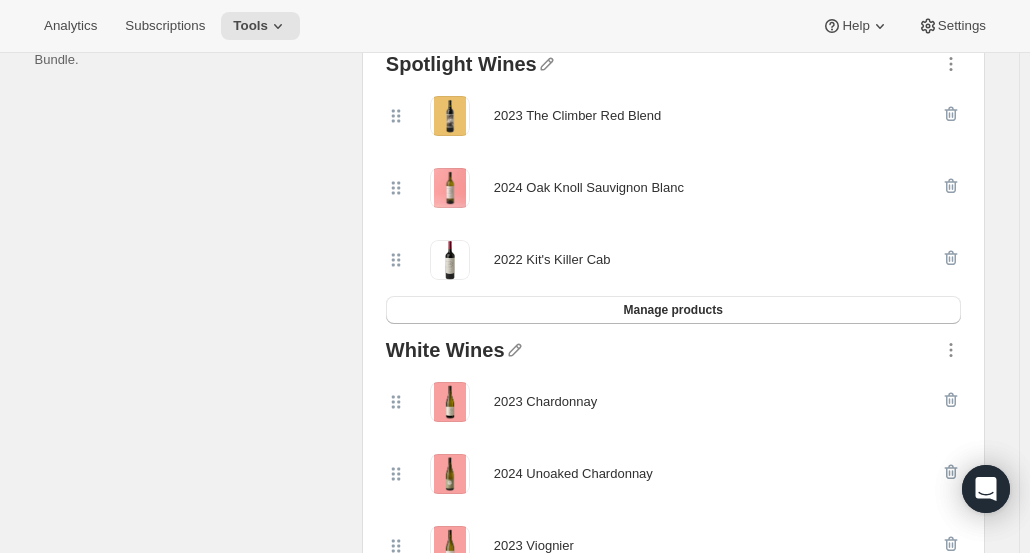scroll, scrollTop: 380, scrollLeft: 0, axis: vertical 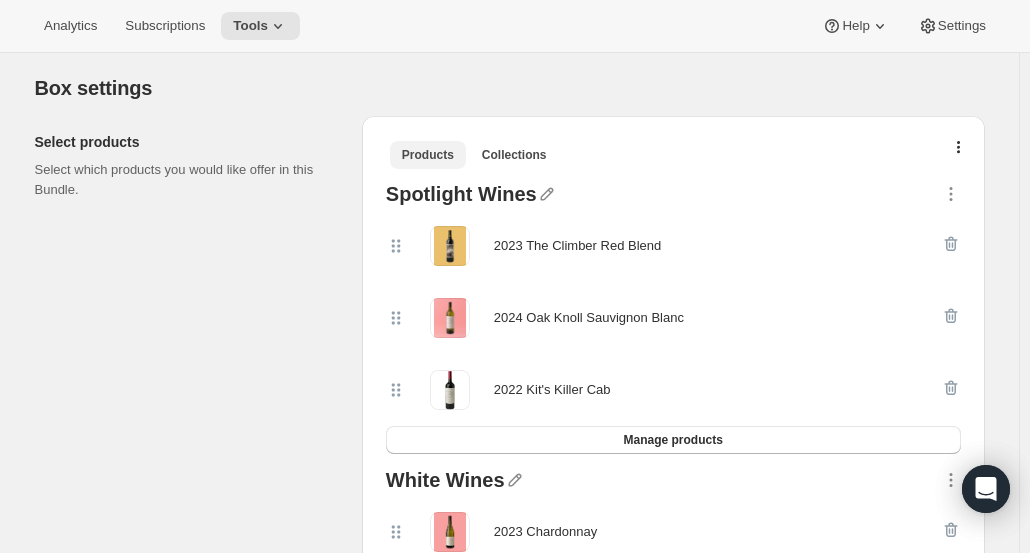 click on "Collections" at bounding box center (514, 155) 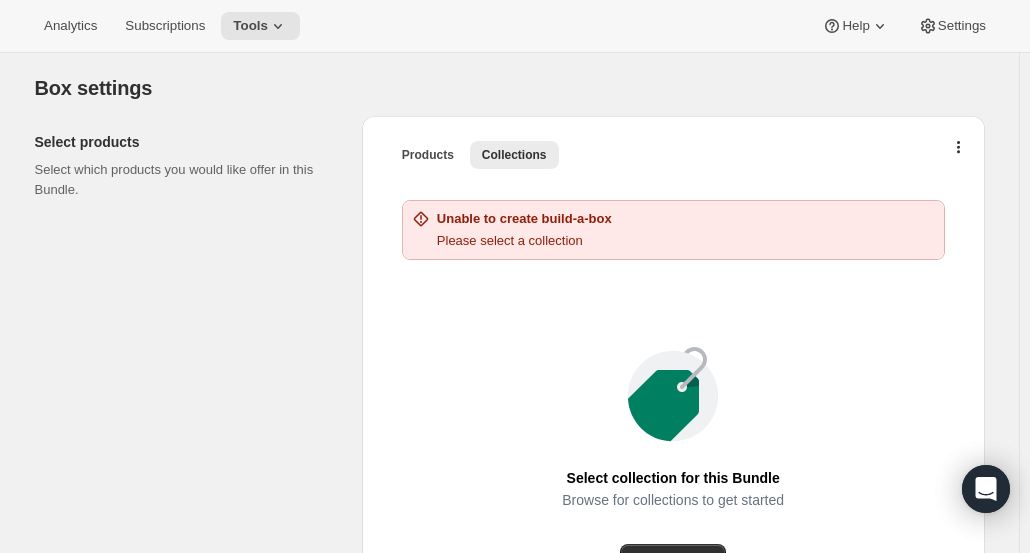 click on "Products" at bounding box center (428, 155) 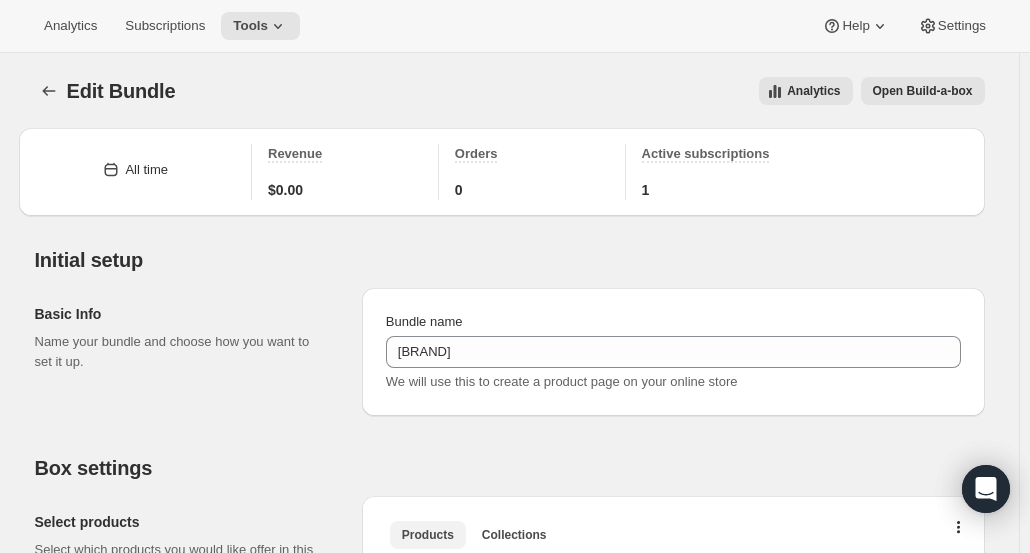 scroll, scrollTop: 200, scrollLeft: 0, axis: vertical 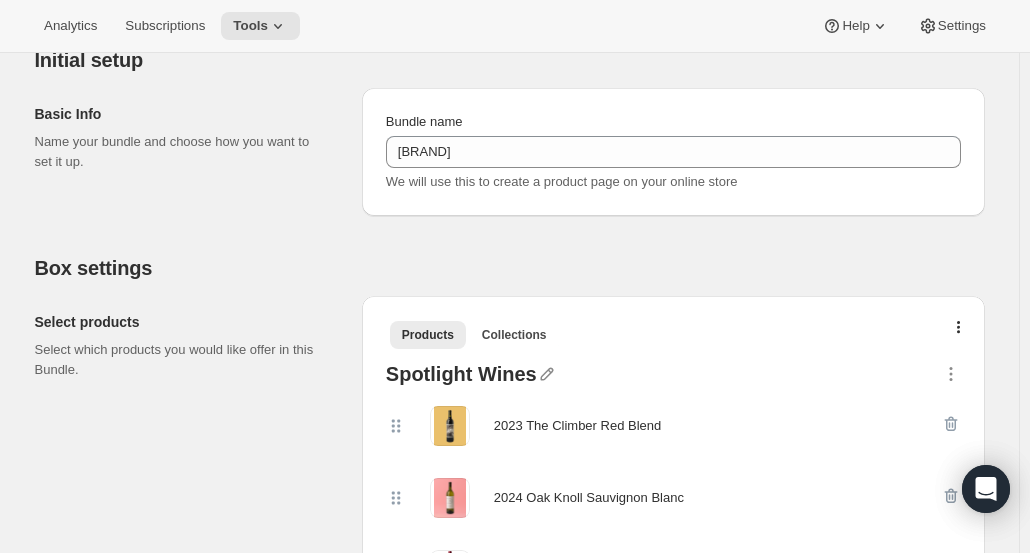 click on "Tools" at bounding box center (250, 26) 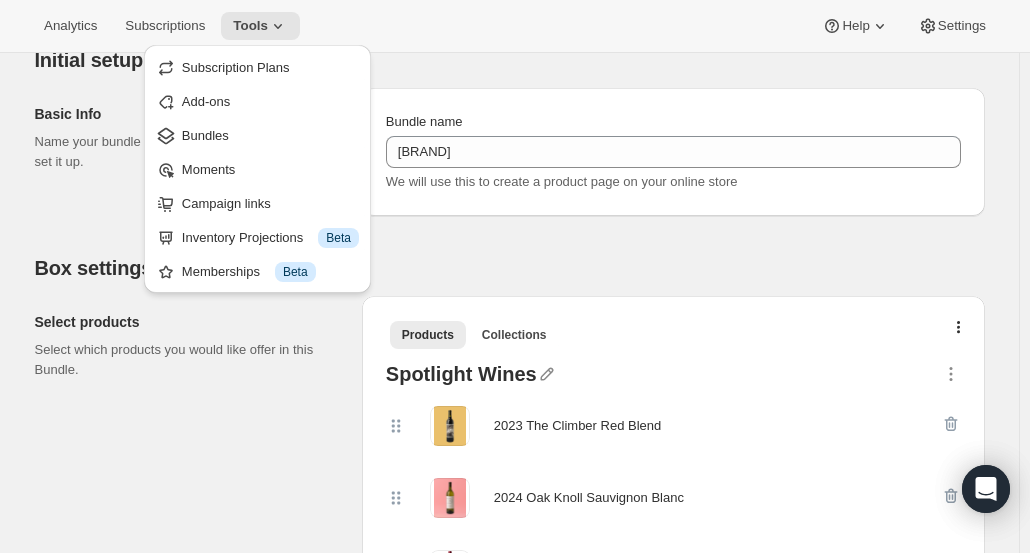 click on "Bundles" at bounding box center (270, 136) 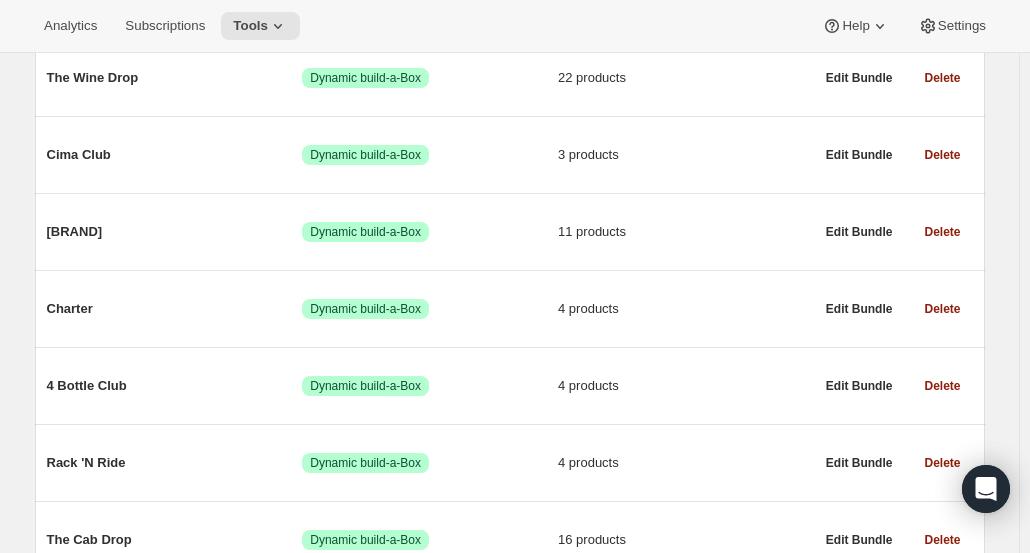 scroll, scrollTop: 400, scrollLeft: 0, axis: vertical 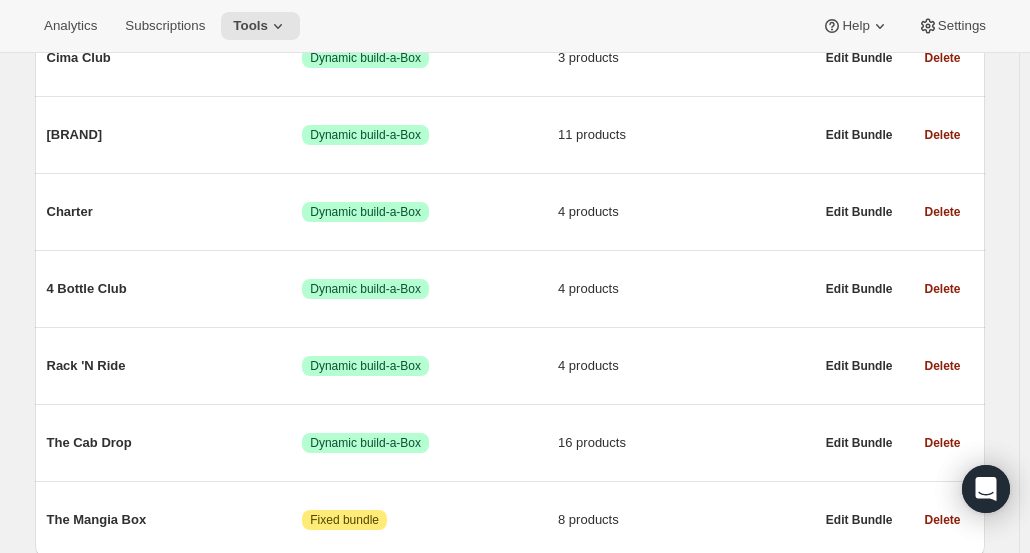 click on "4 products" at bounding box center (686, 212) 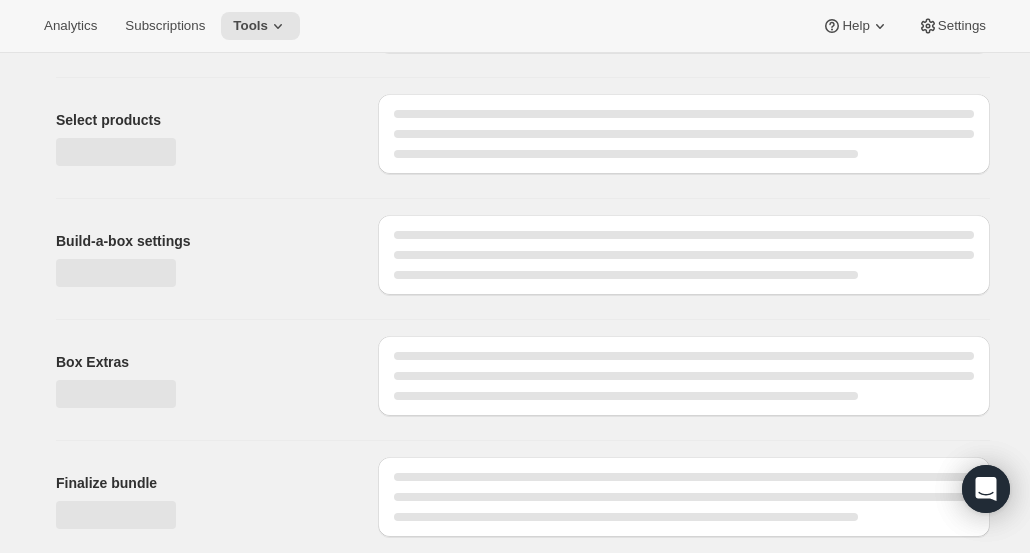 scroll, scrollTop: 0, scrollLeft: 0, axis: both 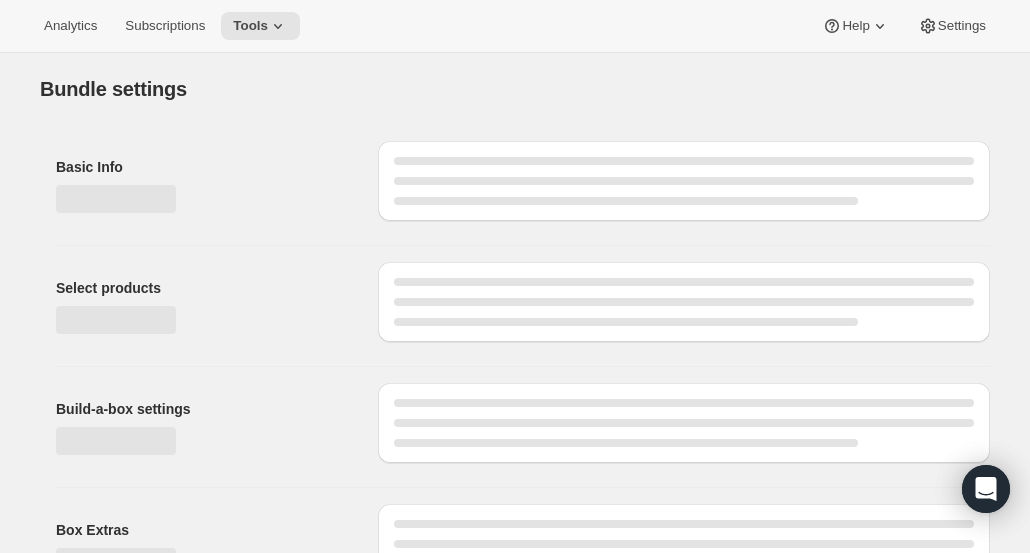 type on "Charter" 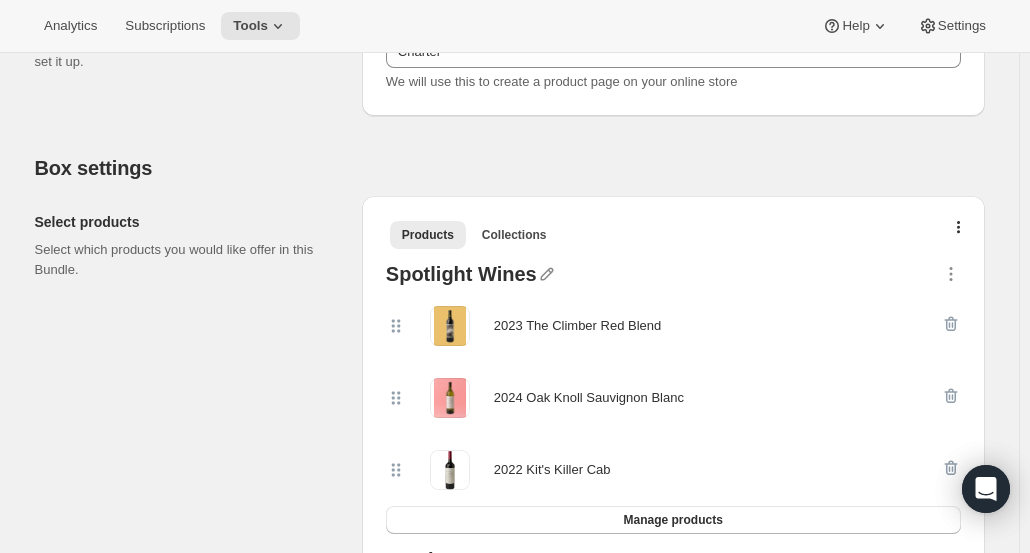 scroll, scrollTop: 500, scrollLeft: 0, axis: vertical 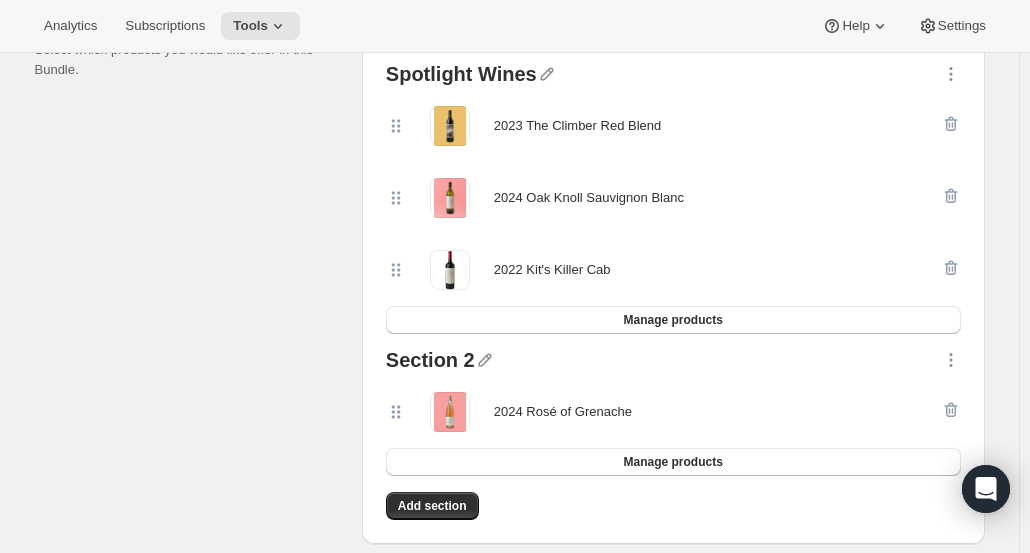 click 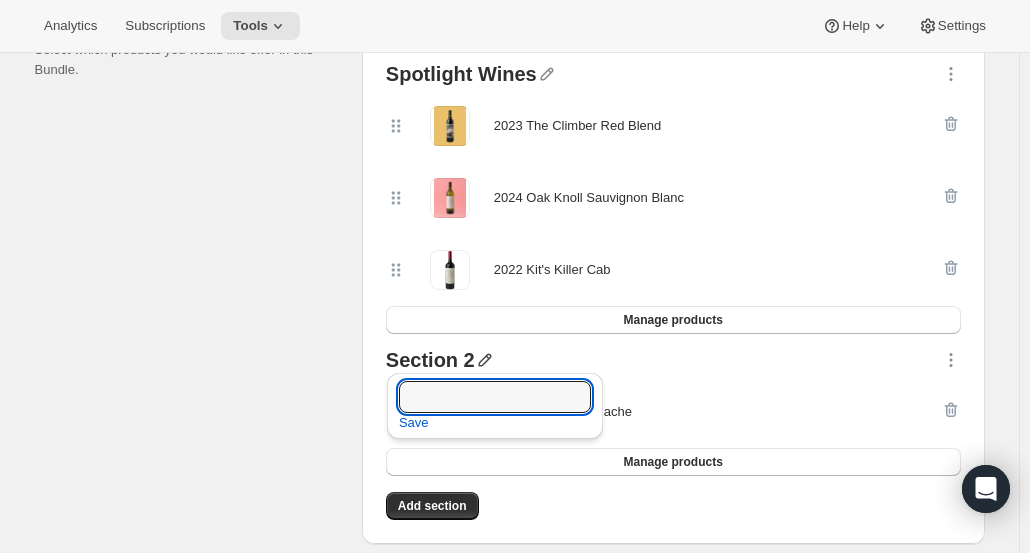 click at bounding box center [495, 397] 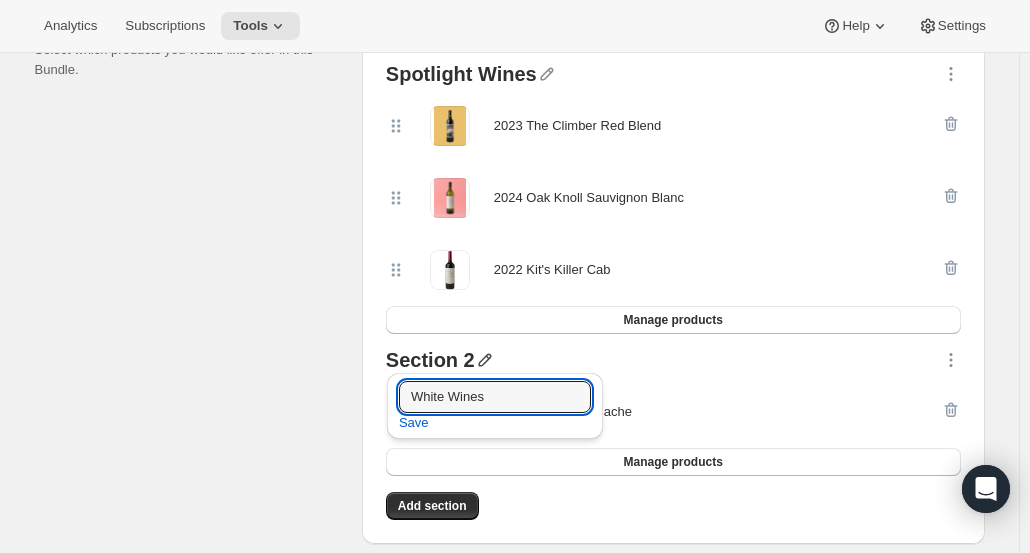 type on "White Wines" 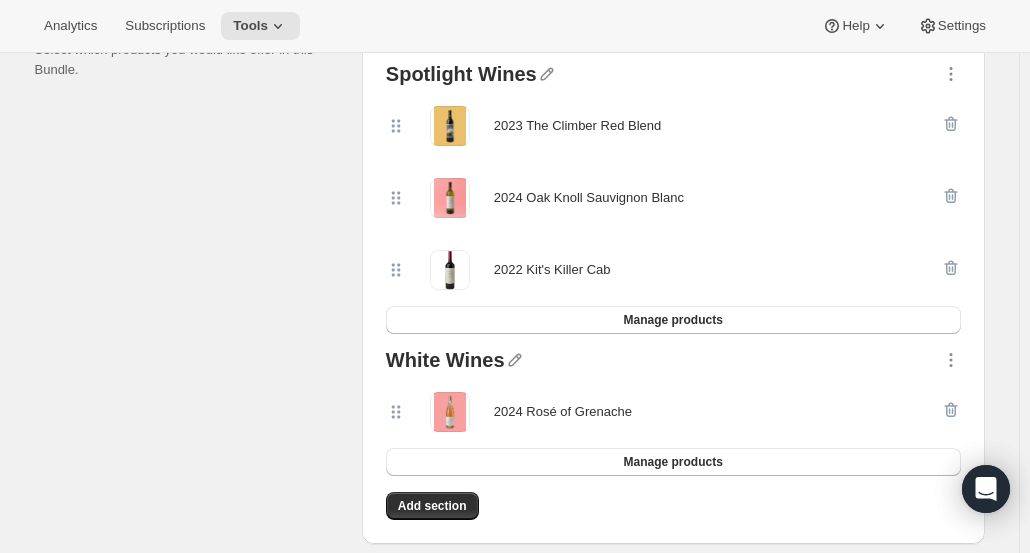 click on "Manage products" at bounding box center (672, 462) 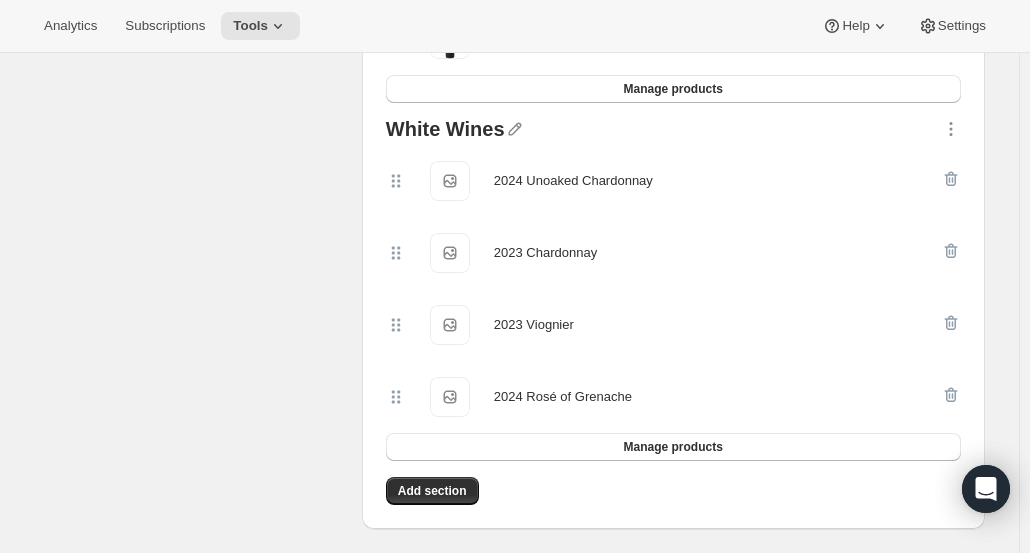 scroll, scrollTop: 700, scrollLeft: 0, axis: vertical 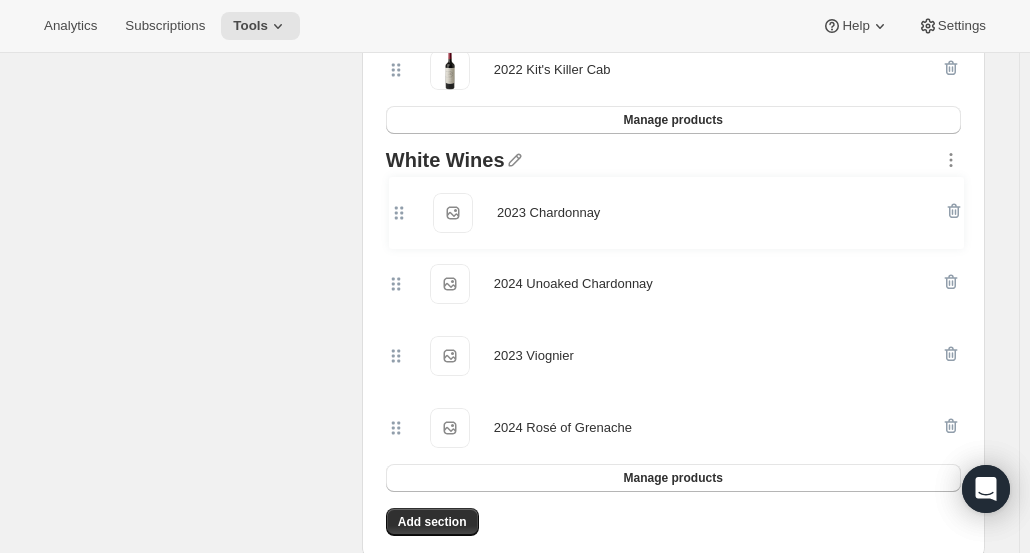 drag, startPoint x: 408, startPoint y: 287, endPoint x: 404, endPoint y: 211, distance: 76.105194 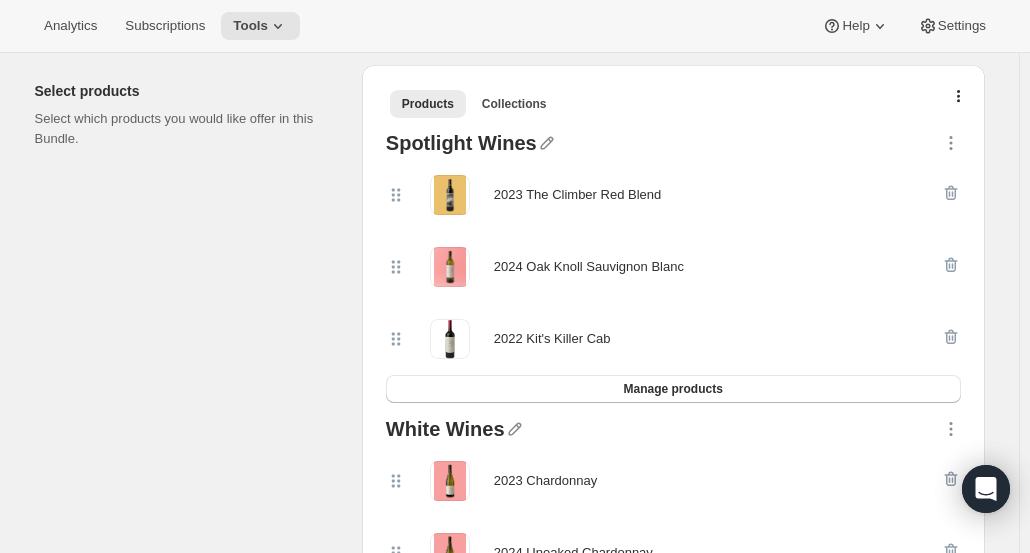 scroll, scrollTop: 400, scrollLeft: 0, axis: vertical 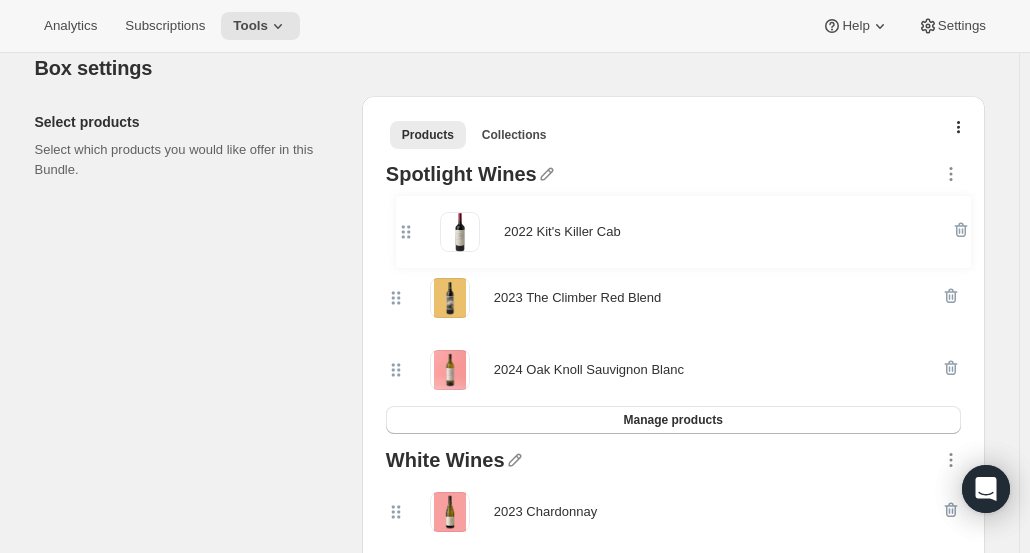 drag, startPoint x: 402, startPoint y: 373, endPoint x: 405, endPoint y: 227, distance: 146.03082 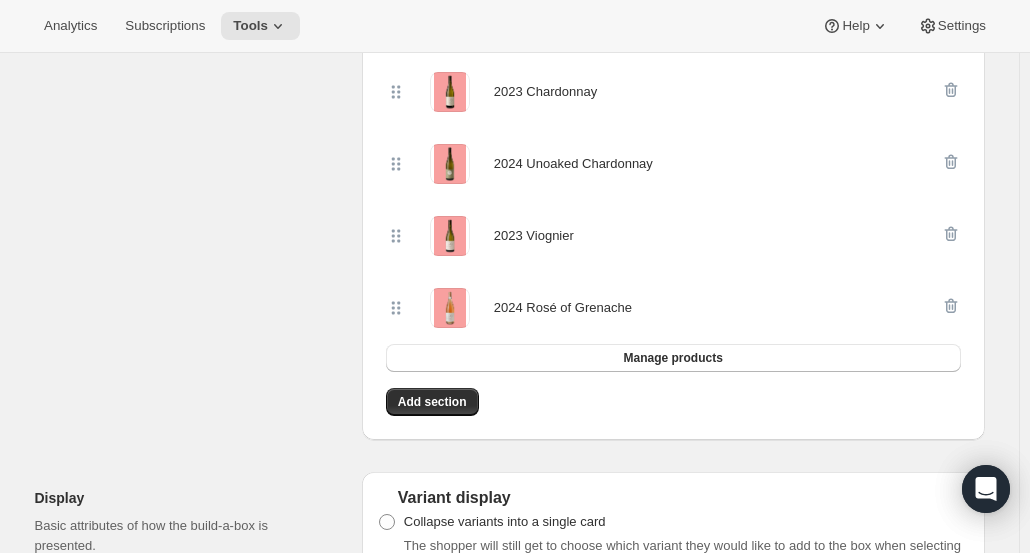 scroll, scrollTop: 900, scrollLeft: 0, axis: vertical 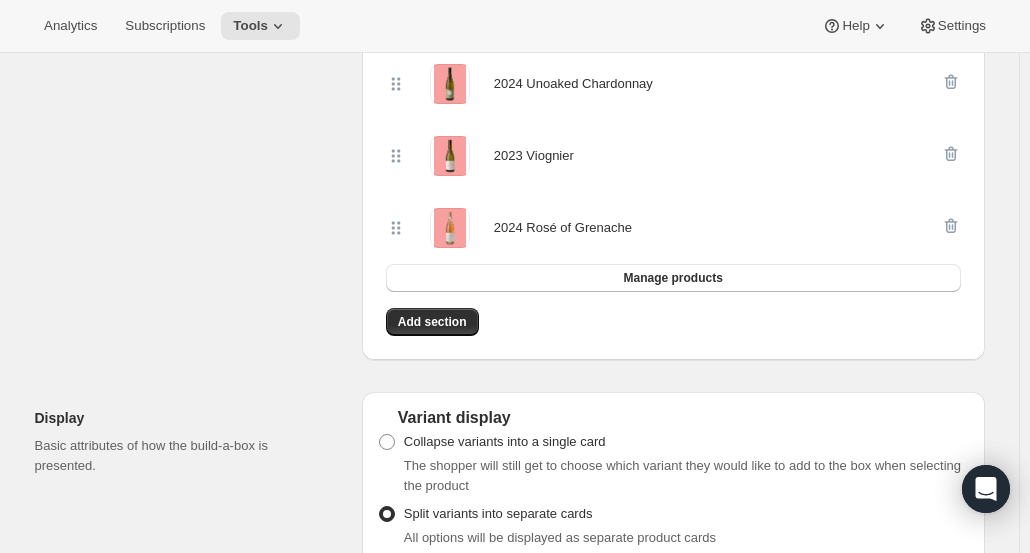click on "Add section" at bounding box center [432, 322] 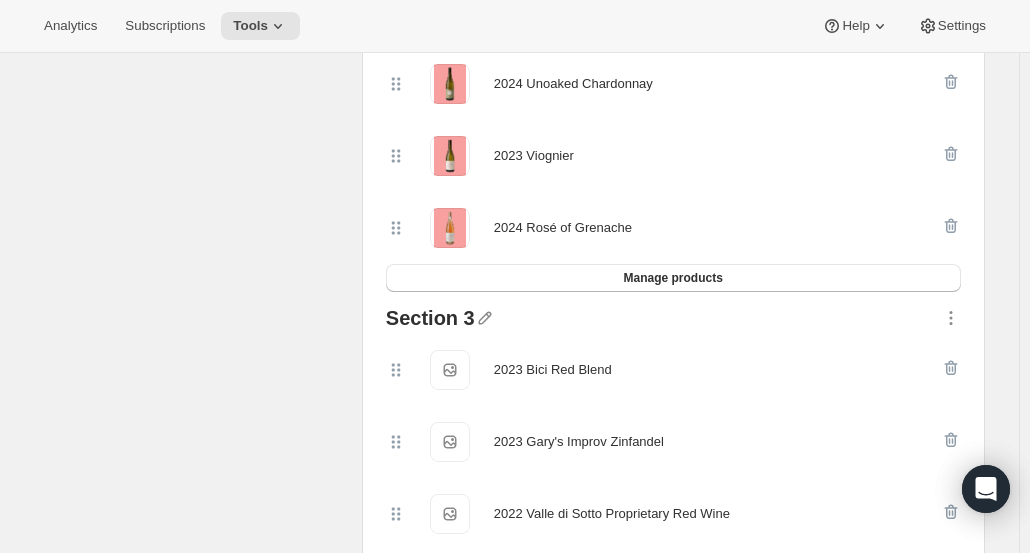 scroll, scrollTop: 1000, scrollLeft: 0, axis: vertical 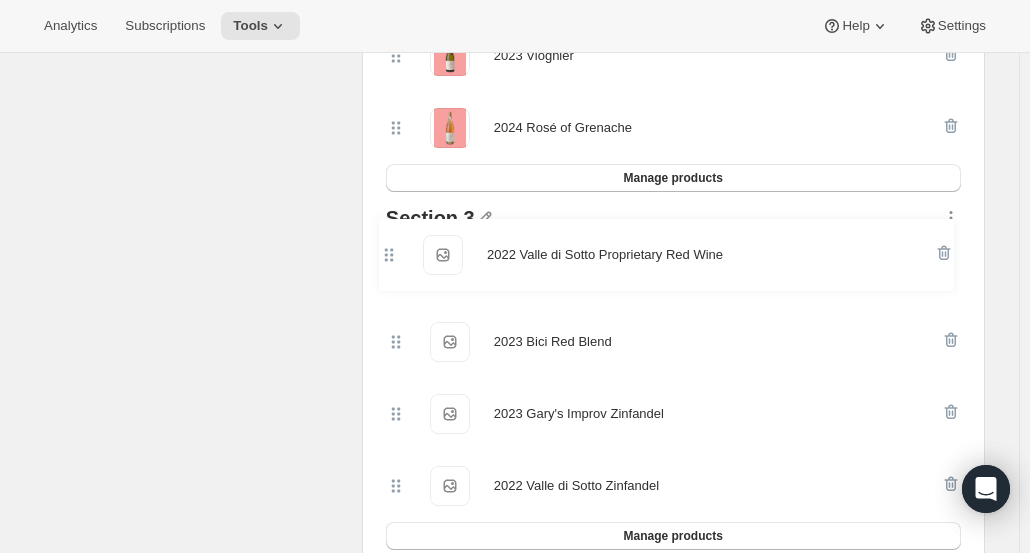 drag, startPoint x: 400, startPoint y: 413, endPoint x: 393, endPoint y: 257, distance: 156.15697 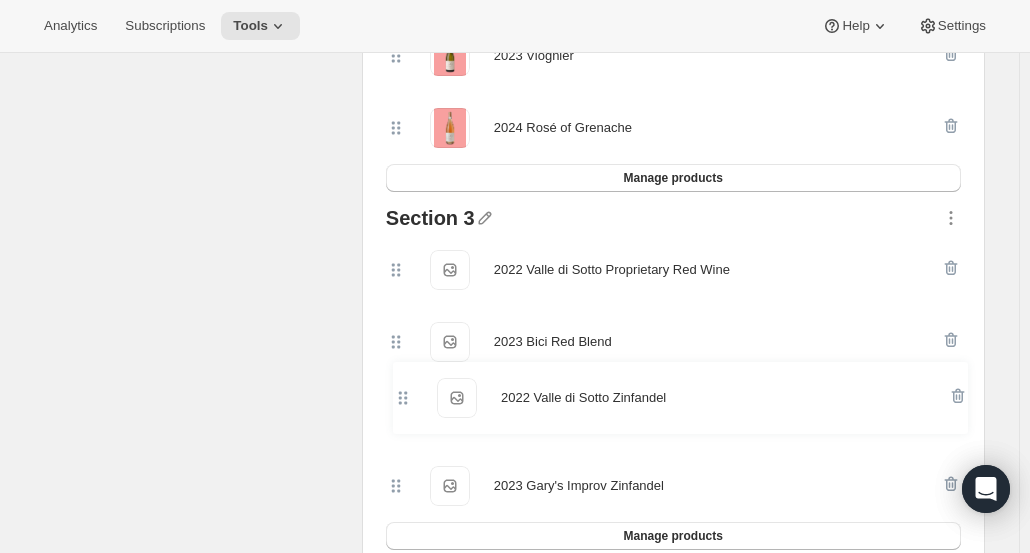 scroll, scrollTop: 1008, scrollLeft: 0, axis: vertical 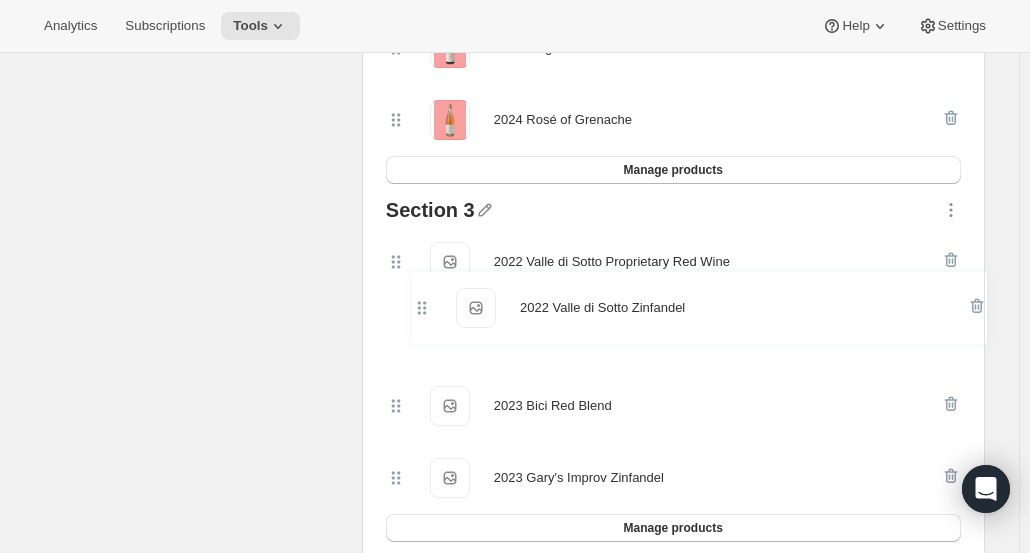 drag, startPoint x: 402, startPoint y: 488, endPoint x: 423, endPoint y: 309, distance: 180.22763 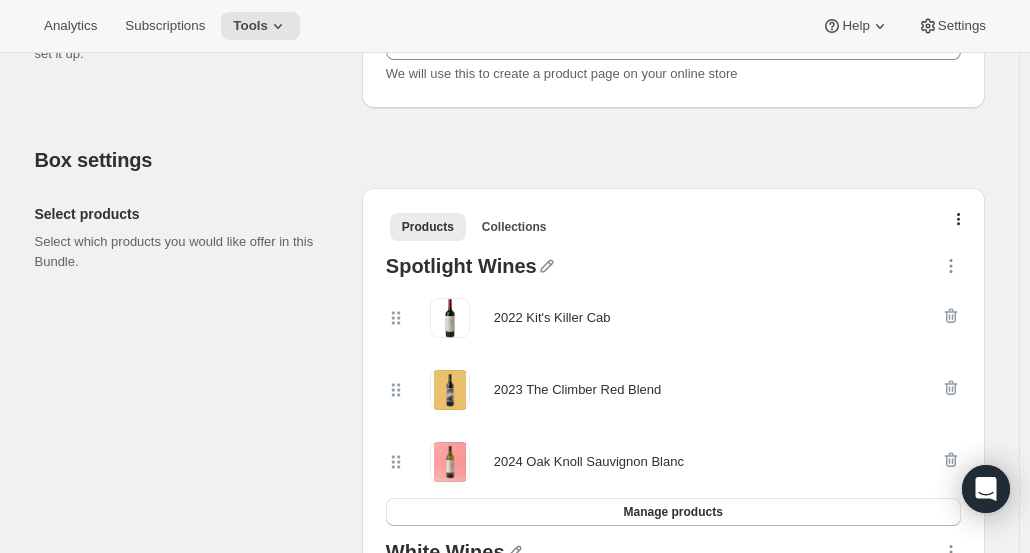 scroll, scrollTop: 1008, scrollLeft: 0, axis: vertical 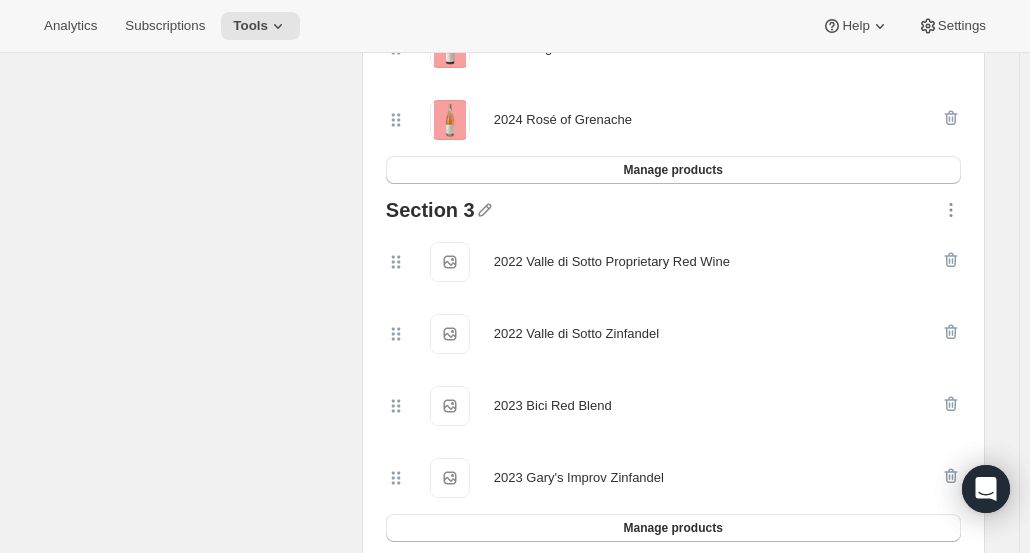 click 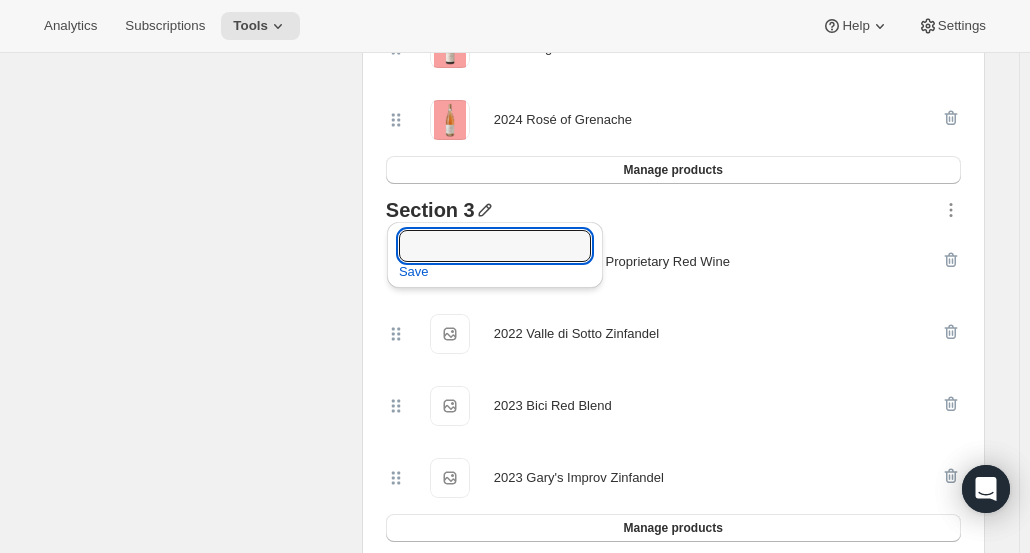 click at bounding box center [495, 246] 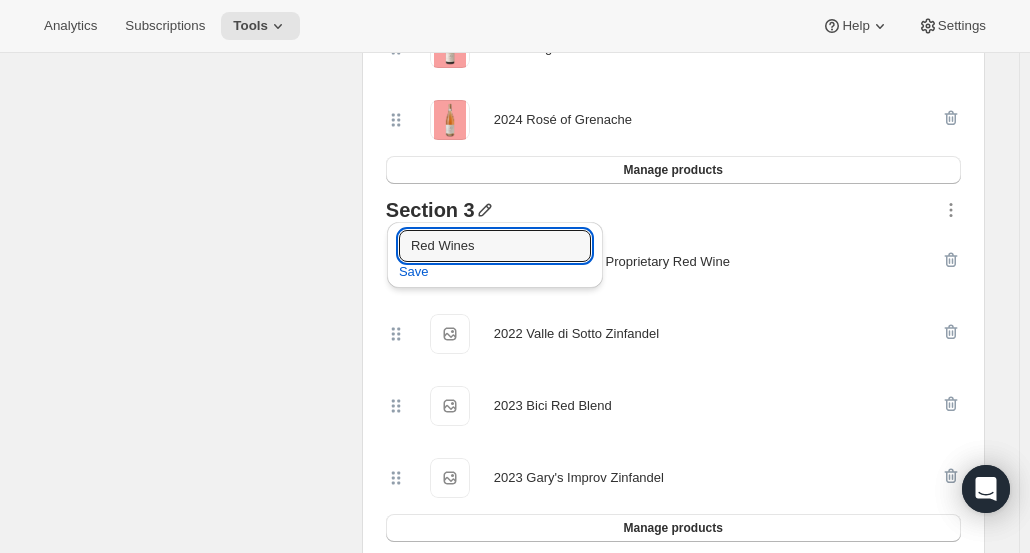 type on "Red Wines" 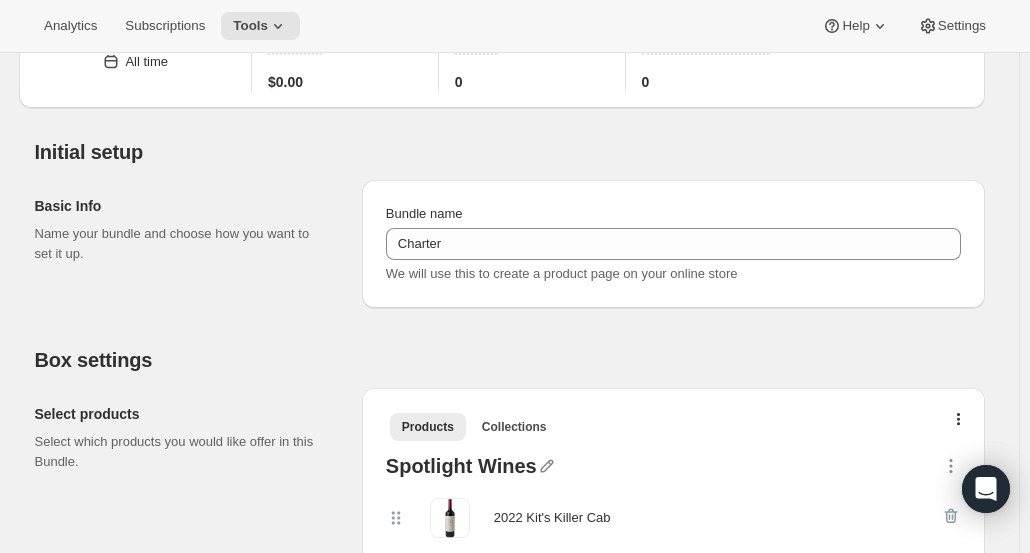scroll, scrollTop: 0, scrollLeft: 0, axis: both 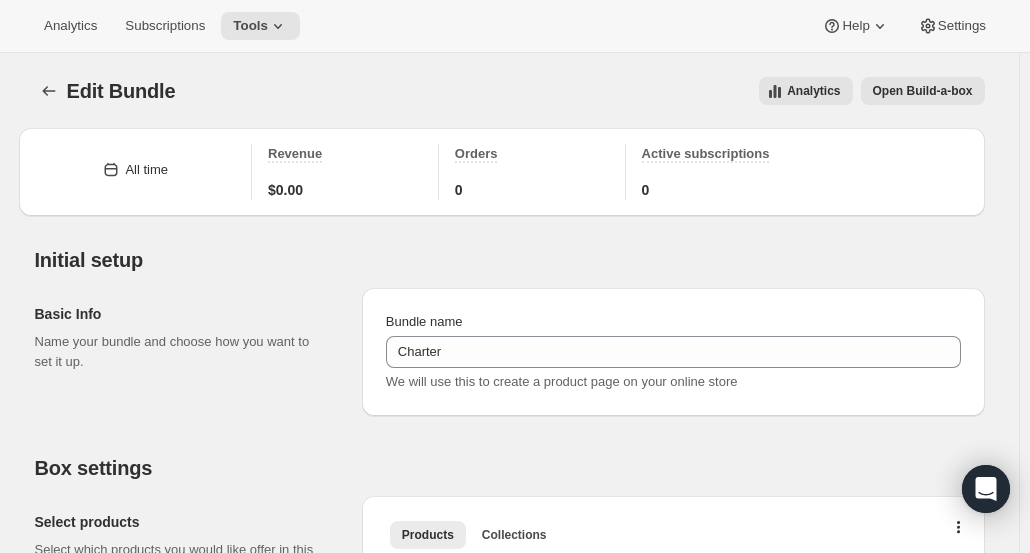 click 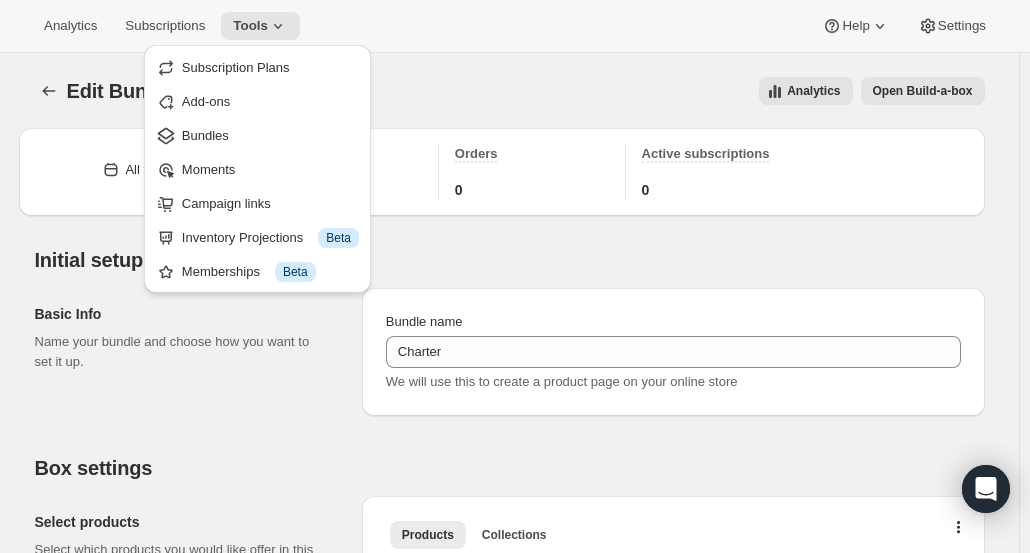 click on "Add-ons" at bounding box center [270, 102] 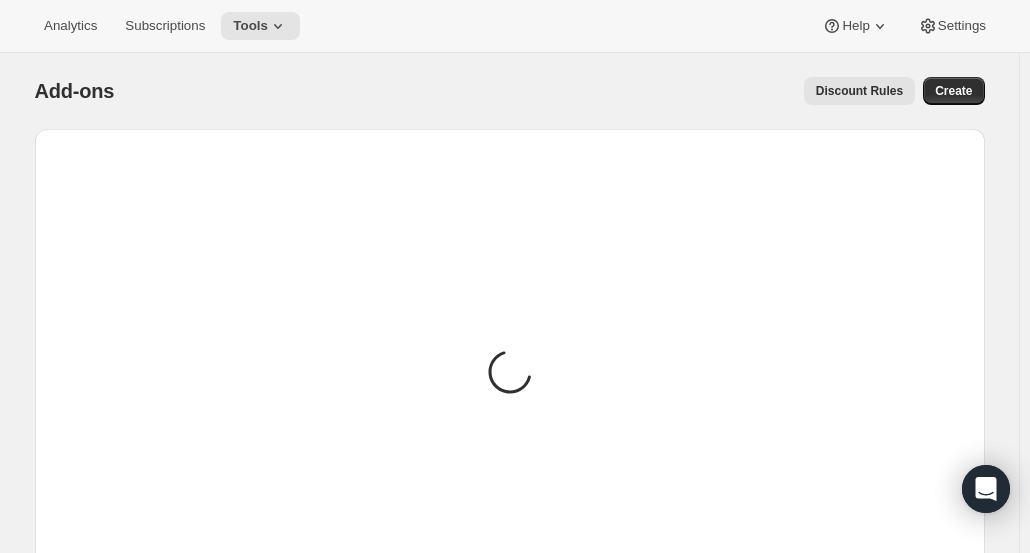 click on "Tools" at bounding box center (260, 26) 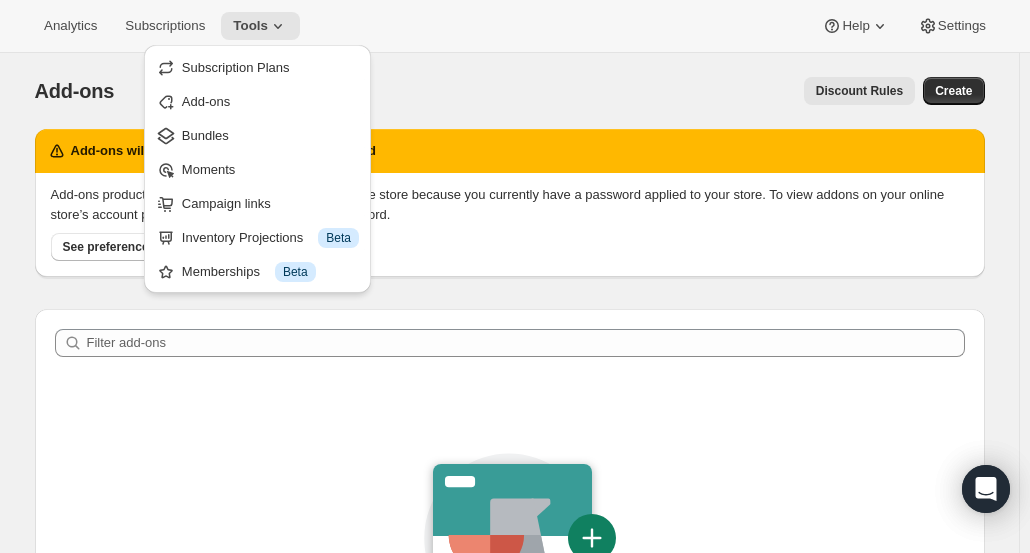 click on "Bundles" at bounding box center (270, 136) 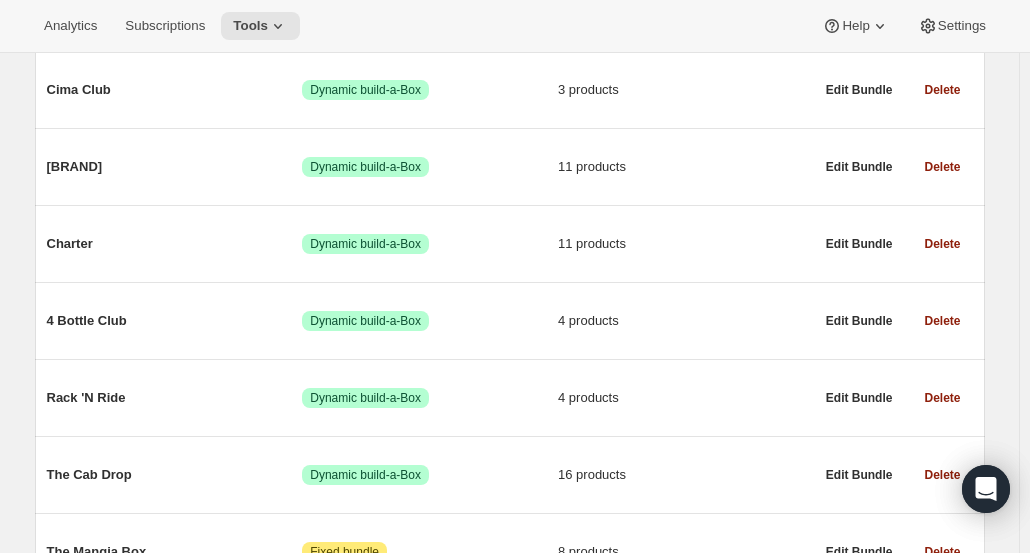 scroll, scrollTop: 400, scrollLeft: 0, axis: vertical 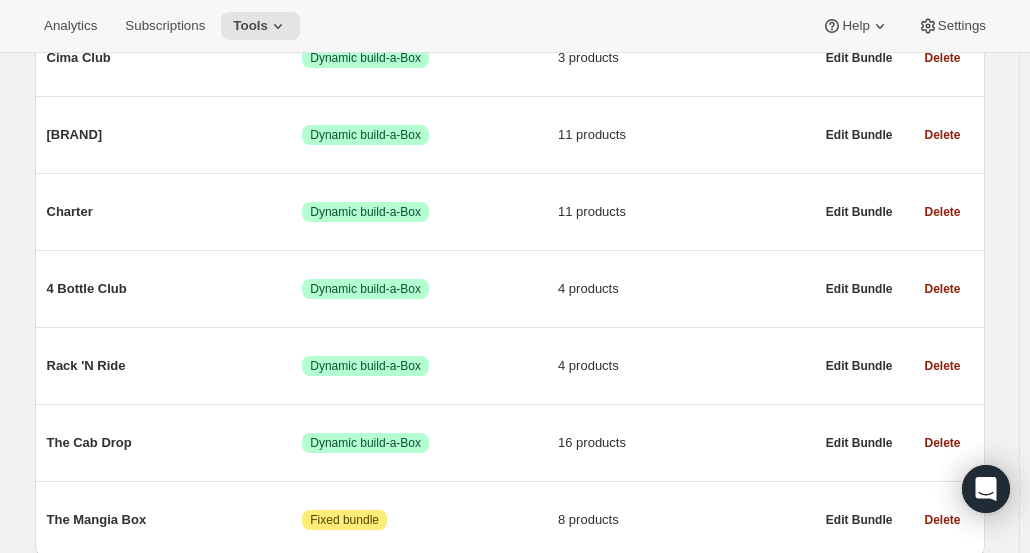 click on "Success Dynamic build-a-Box" at bounding box center (430, 289) 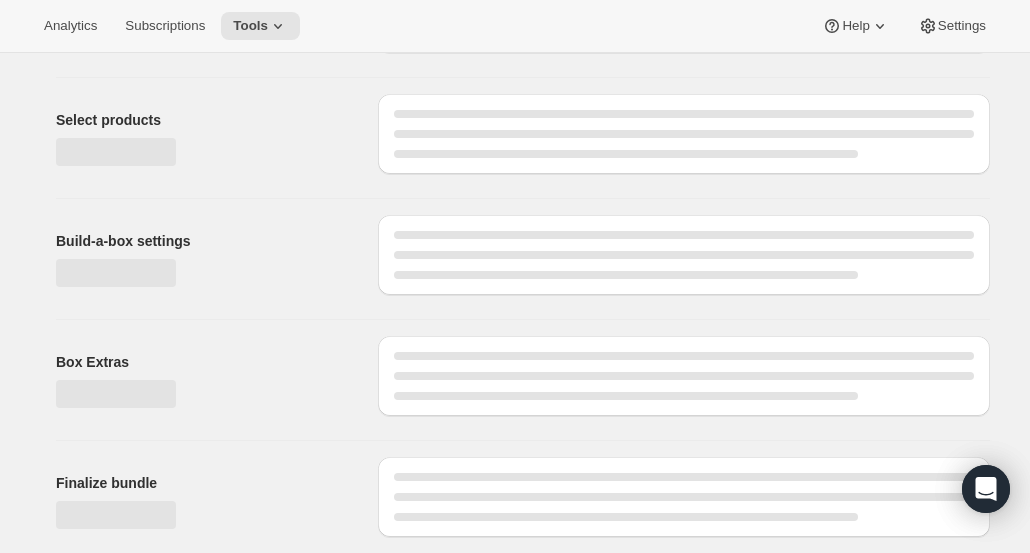 scroll, scrollTop: 0, scrollLeft: 0, axis: both 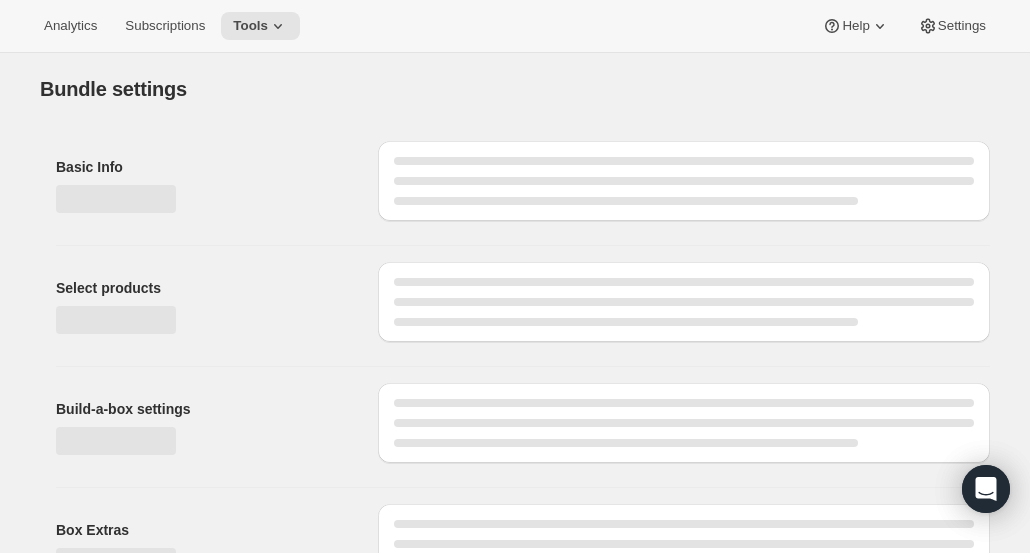 type on "4 Bottle Club" 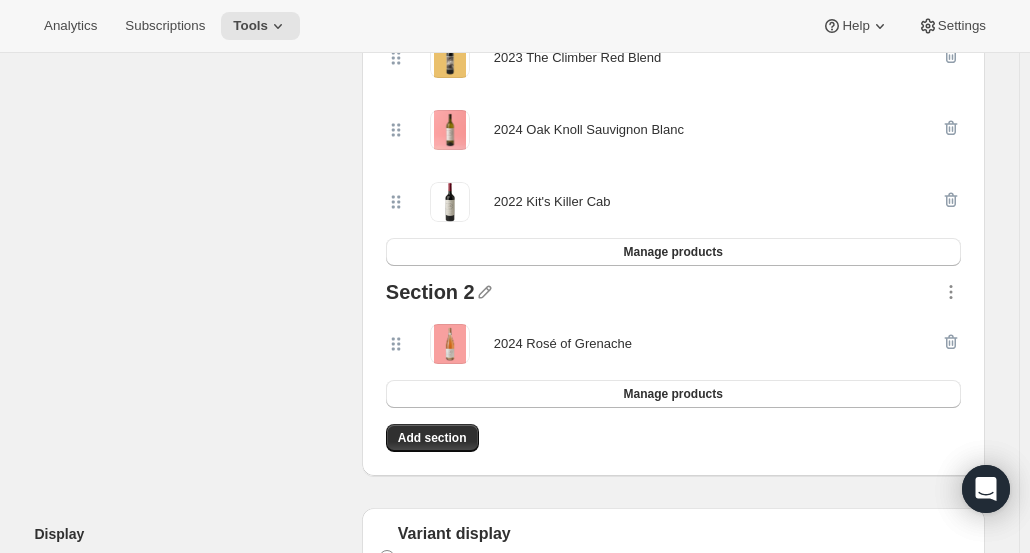 scroll, scrollTop: 600, scrollLeft: 0, axis: vertical 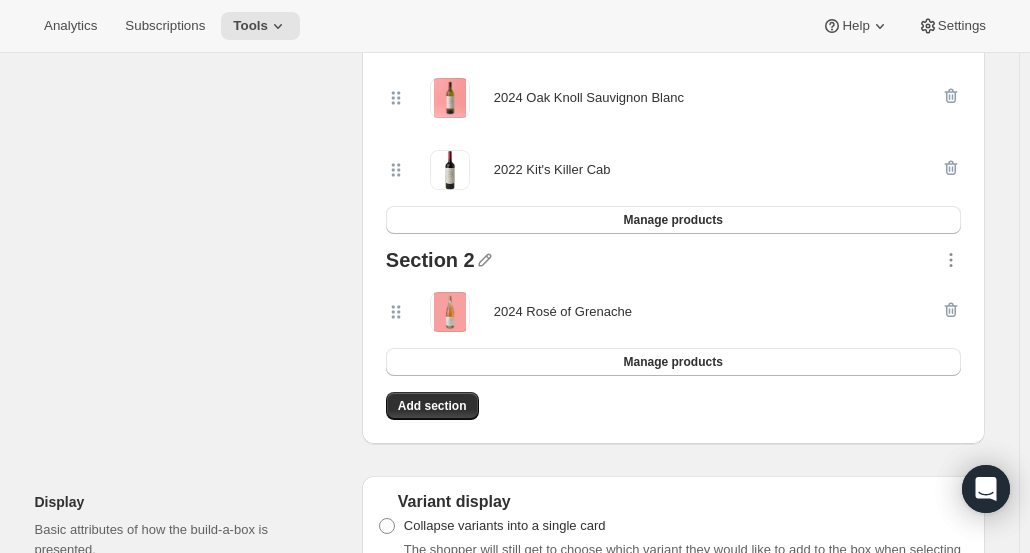 click on "Add section" at bounding box center (432, 406) 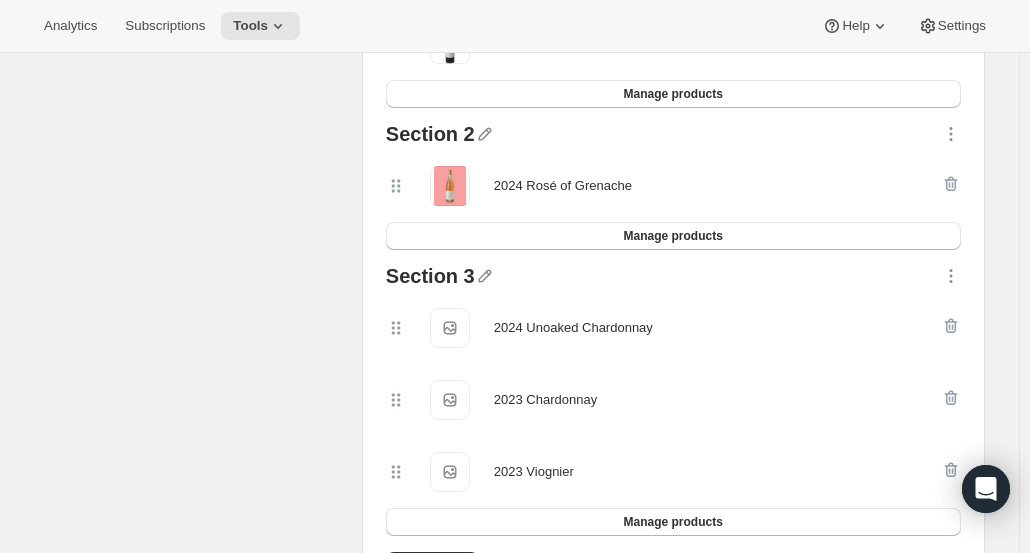 scroll, scrollTop: 800, scrollLeft: 0, axis: vertical 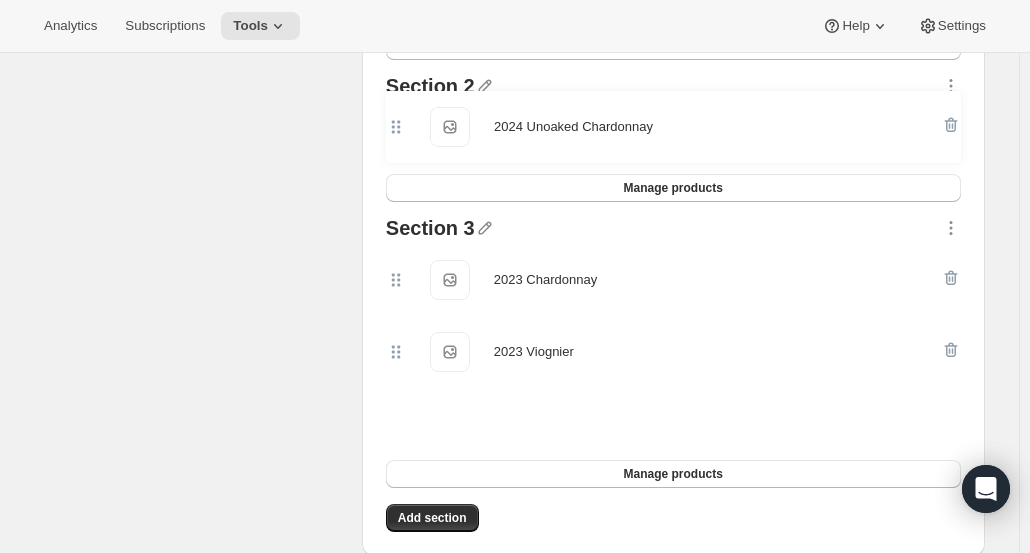 drag, startPoint x: 403, startPoint y: 254, endPoint x: 398, endPoint y: 121, distance: 133.09395 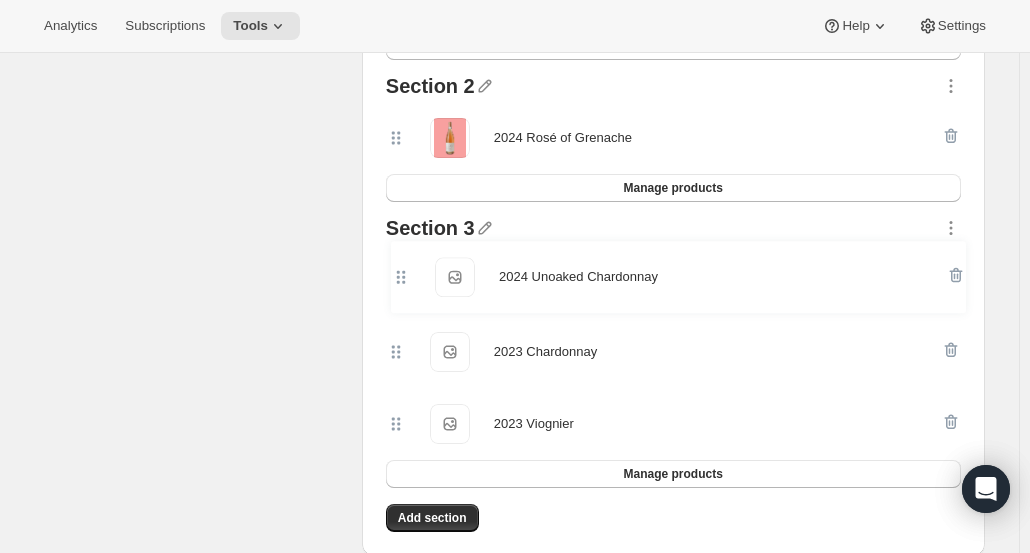 scroll, scrollTop: 772, scrollLeft: 0, axis: vertical 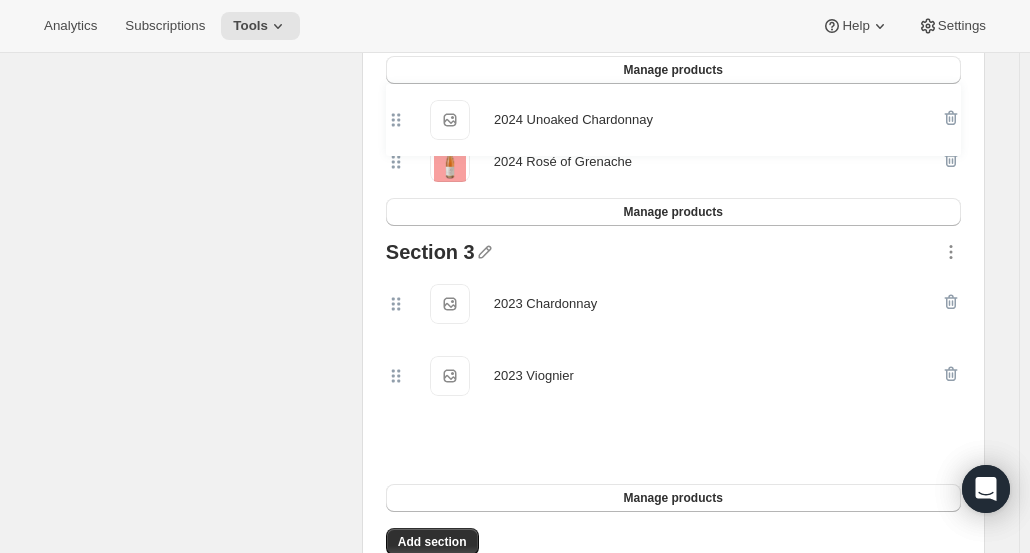 drag, startPoint x: 396, startPoint y: 281, endPoint x: 392, endPoint y: 123, distance: 158.05063 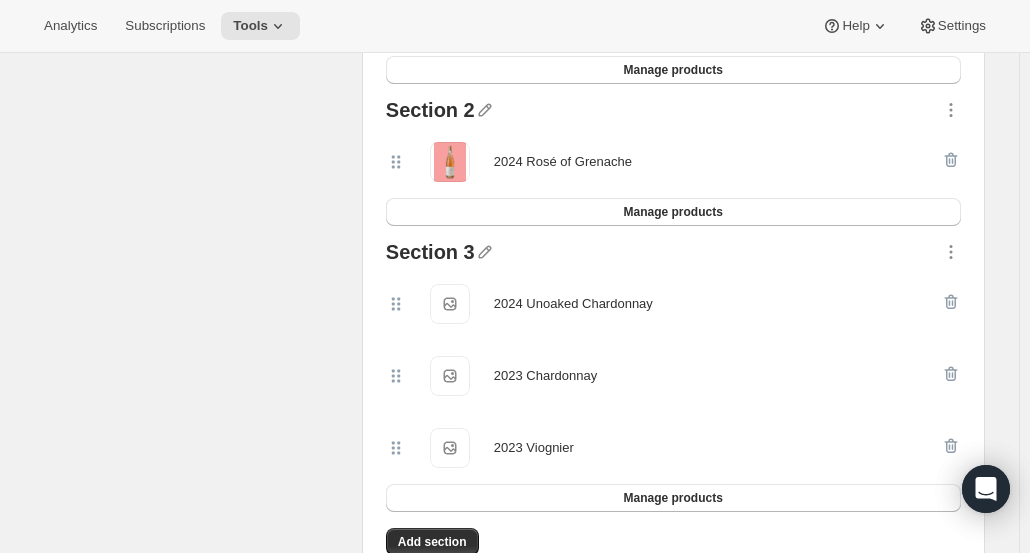 click at bounding box center [951, 162] 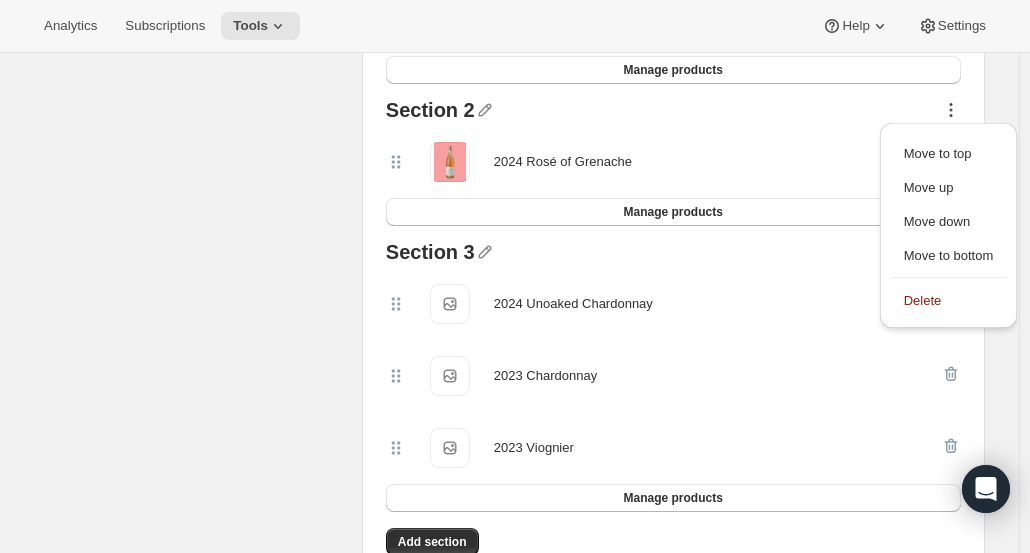 click on "Delete" at bounding box center [949, 300] 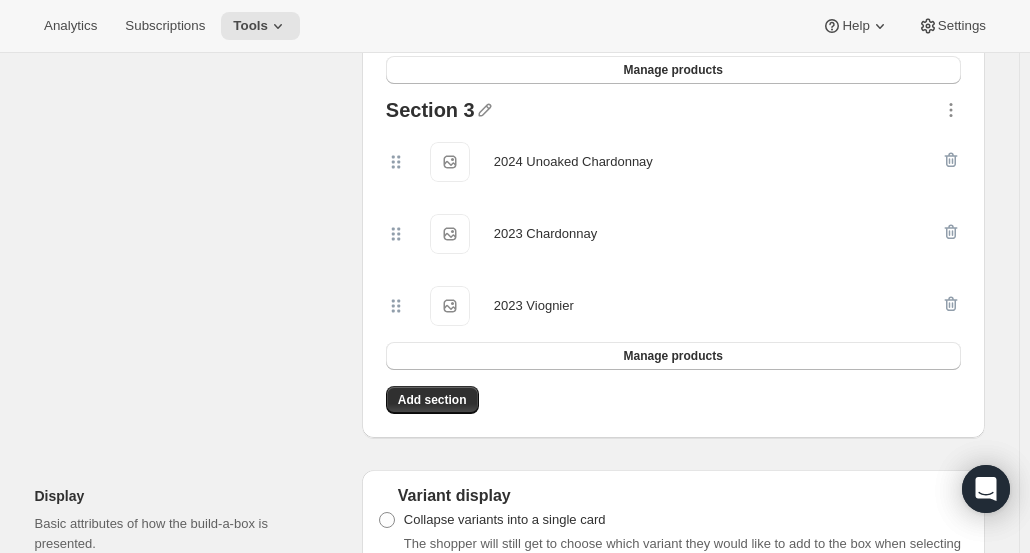 click 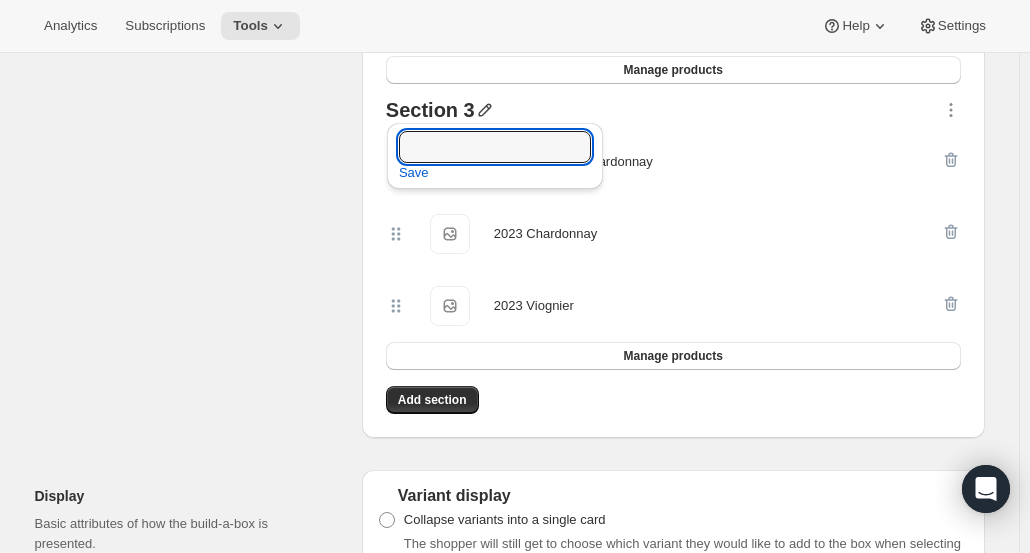 click at bounding box center (495, 147) 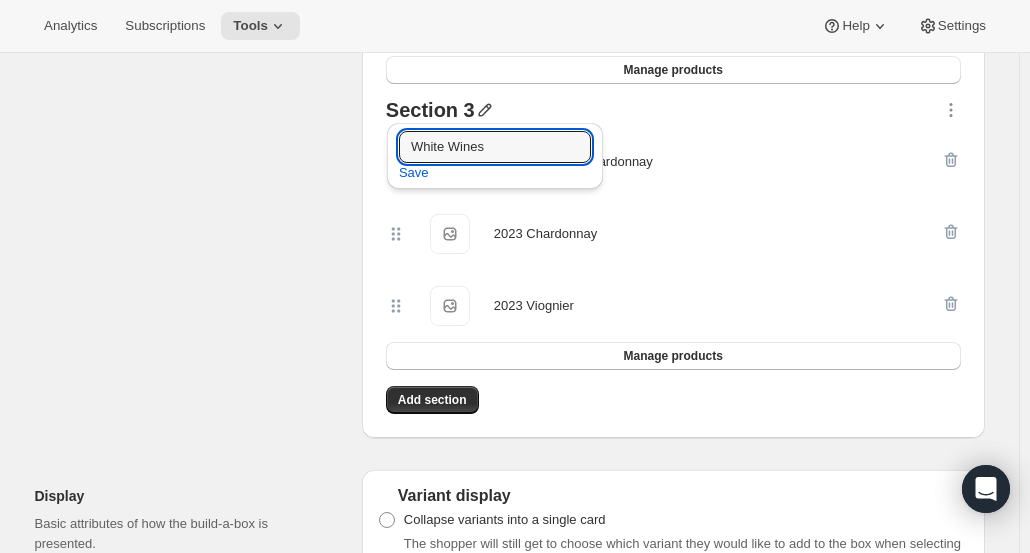type on "White Wines" 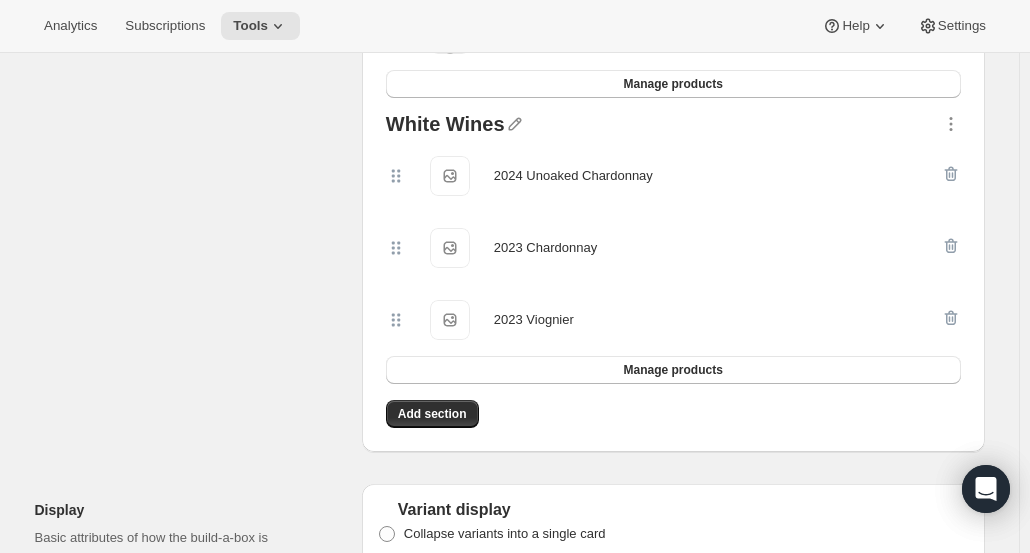 scroll, scrollTop: 850, scrollLeft: 0, axis: vertical 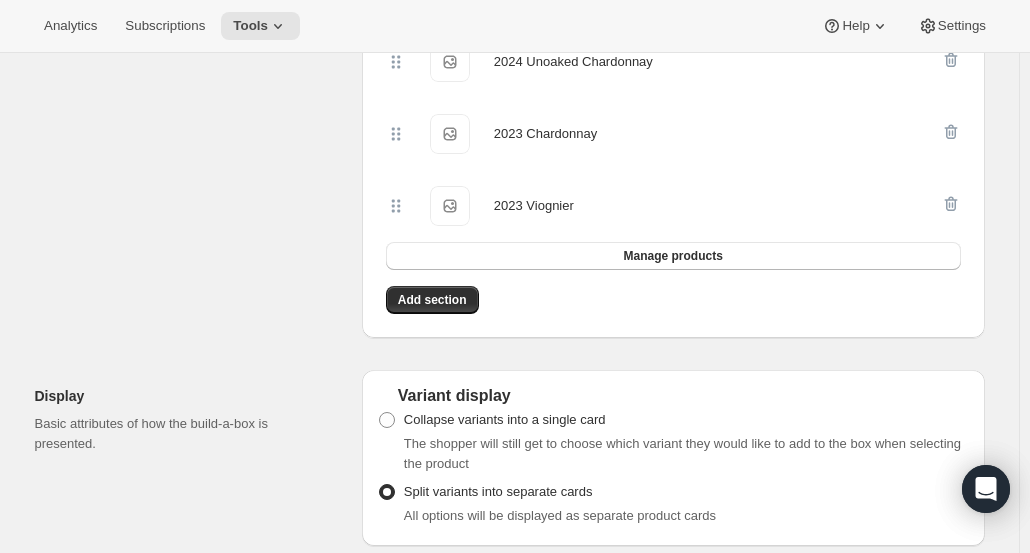 click on "Manage products" at bounding box center [673, 256] 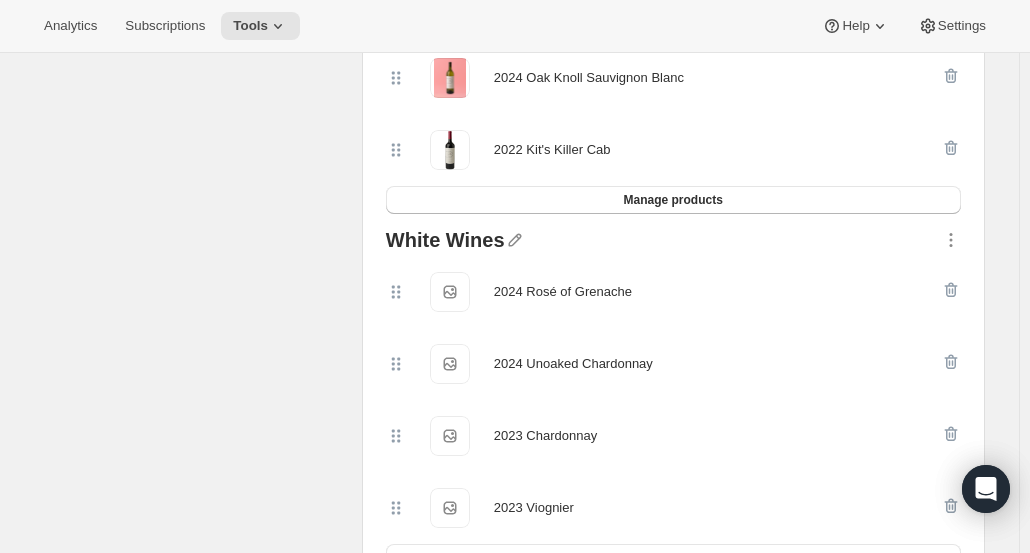 scroll, scrollTop: 650, scrollLeft: 0, axis: vertical 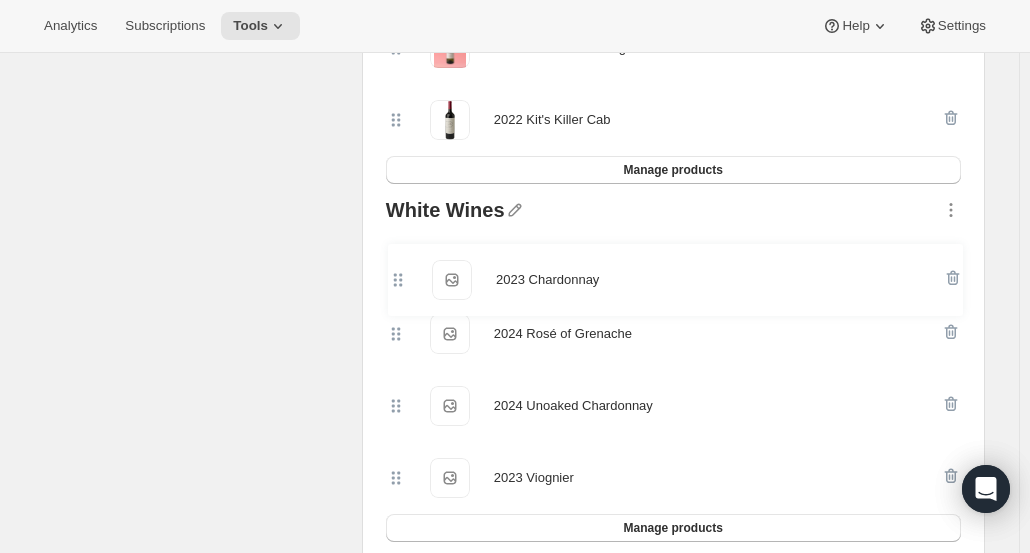 drag, startPoint x: 406, startPoint y: 409, endPoint x: 401, endPoint y: 275, distance: 134.09325 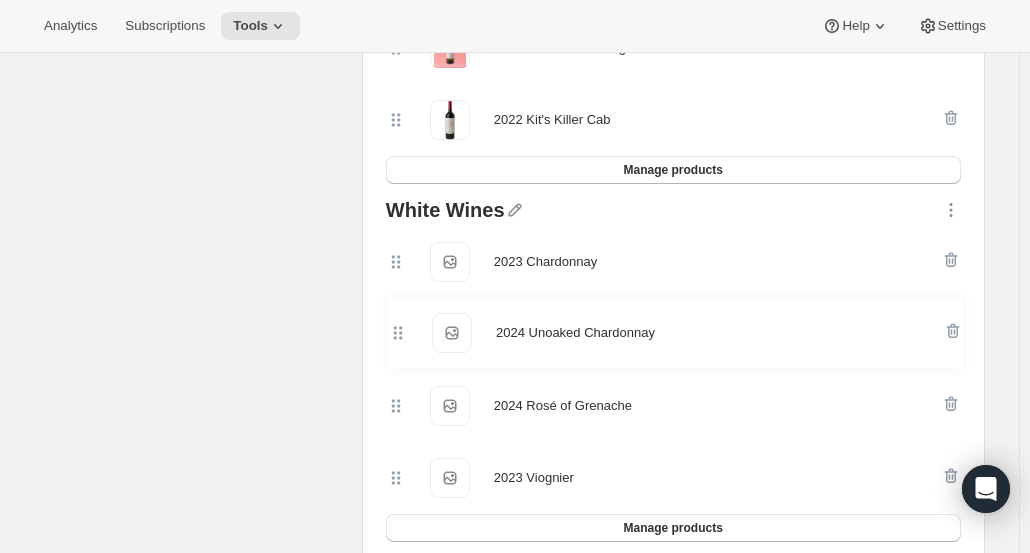 drag, startPoint x: 408, startPoint y: 406, endPoint x: 406, endPoint y: 327, distance: 79.025314 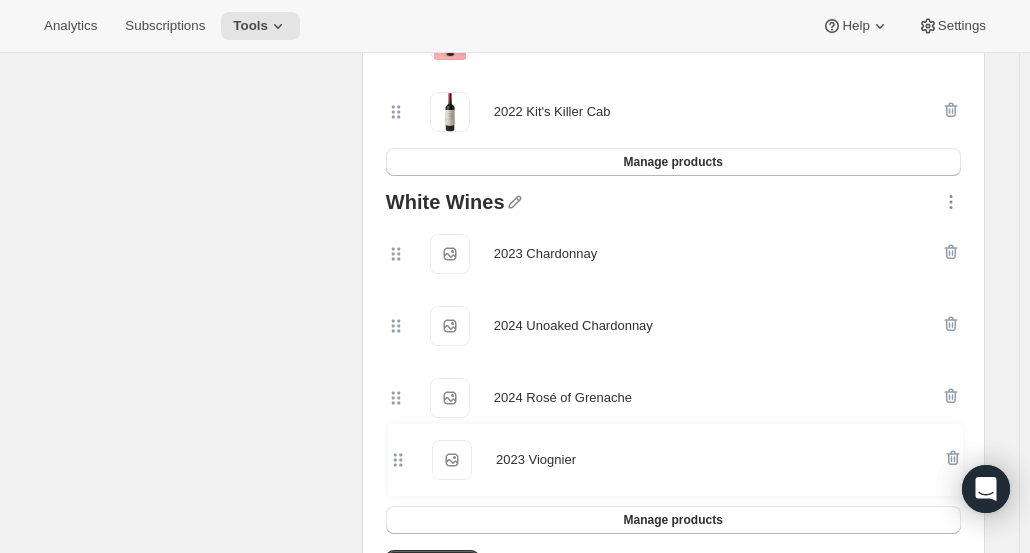 scroll, scrollTop: 662, scrollLeft: 0, axis: vertical 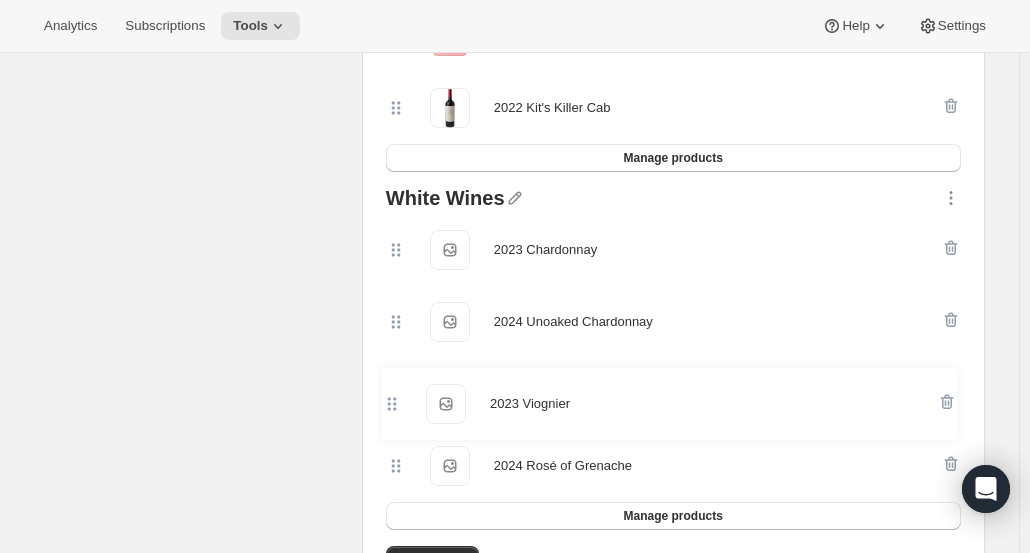 drag, startPoint x: 407, startPoint y: 476, endPoint x: 398, endPoint y: 397, distance: 79.51101 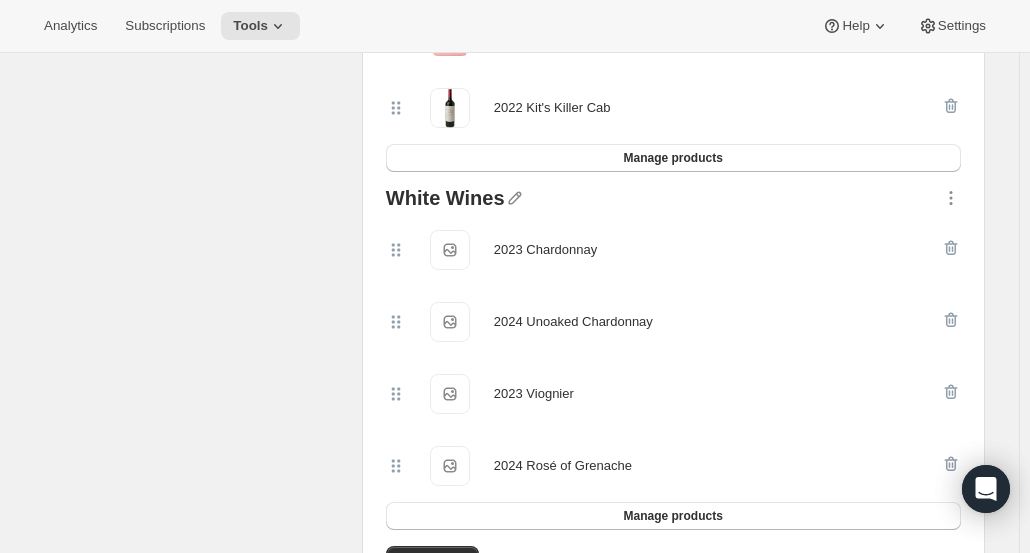scroll, scrollTop: 862, scrollLeft: 0, axis: vertical 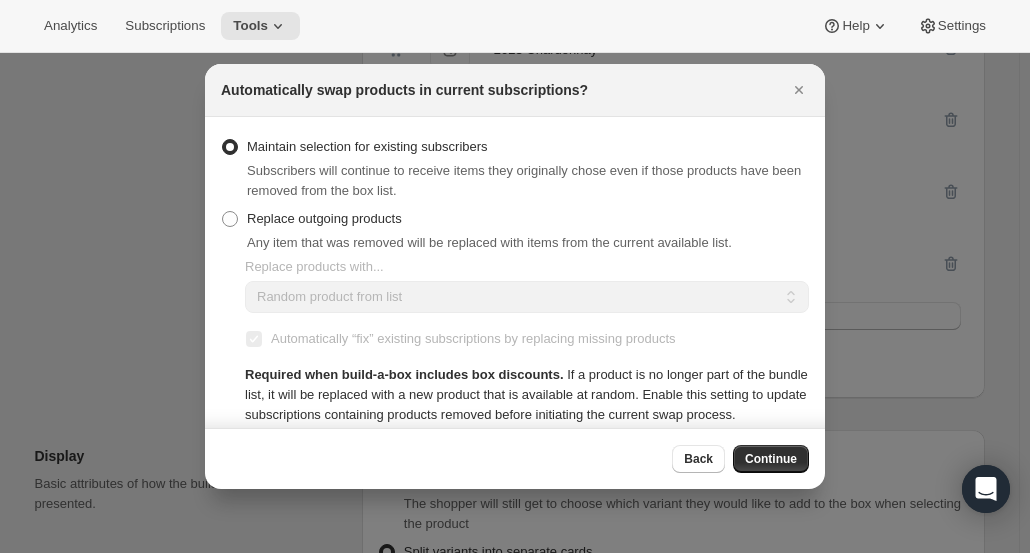 click 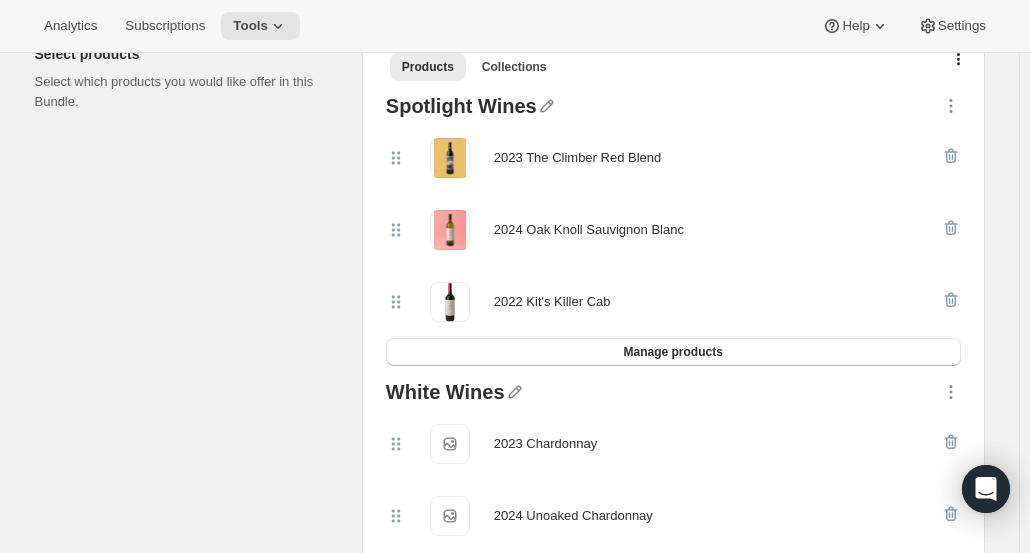 scroll, scrollTop: 400, scrollLeft: 0, axis: vertical 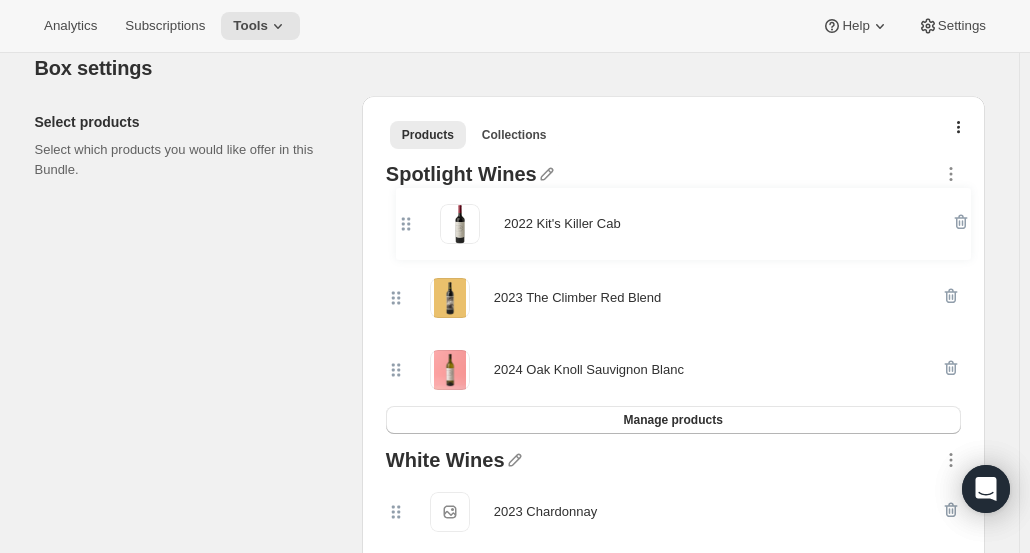 drag, startPoint x: 408, startPoint y: 364, endPoint x: 412, endPoint y: 211, distance: 153.05228 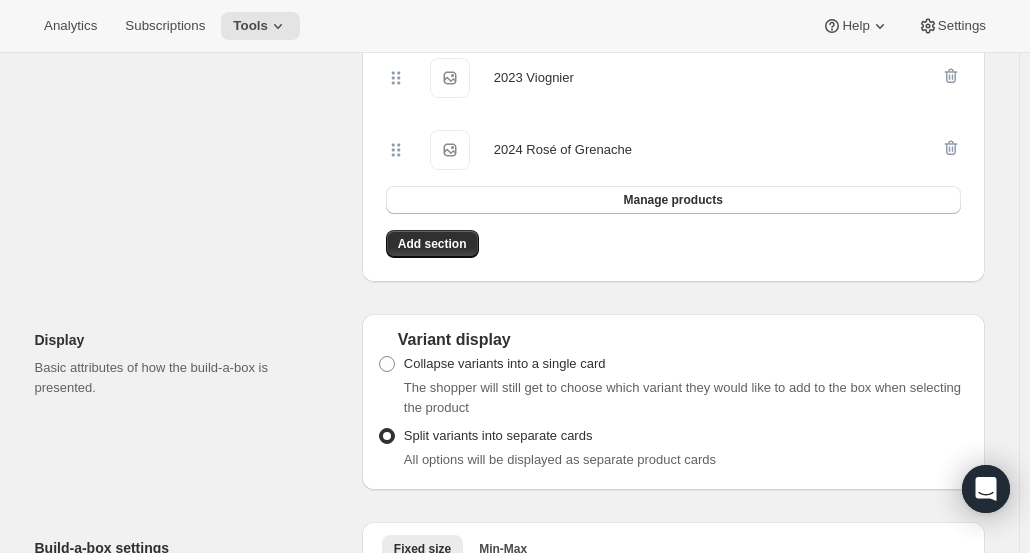 scroll, scrollTop: 1000, scrollLeft: 0, axis: vertical 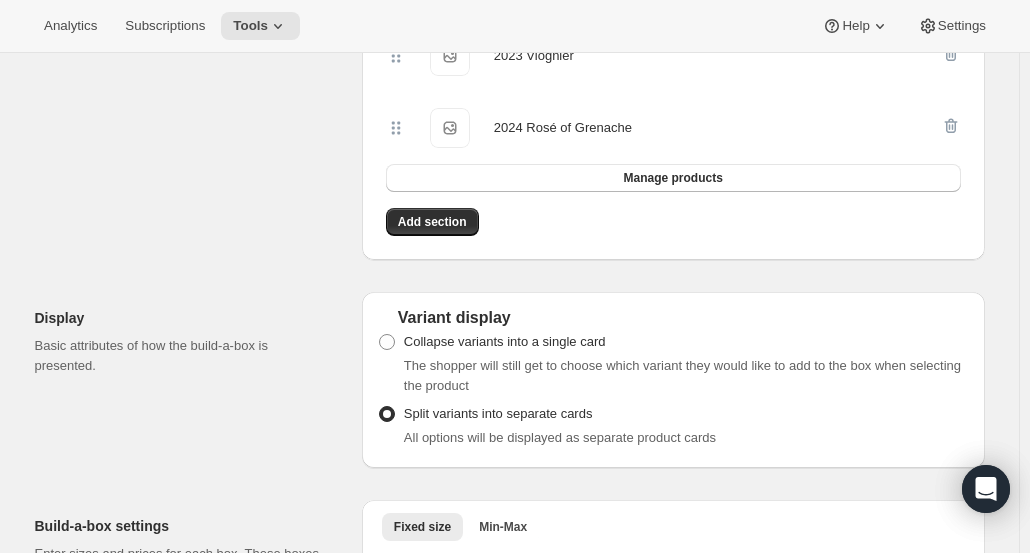 click on "Add section" at bounding box center [432, 222] 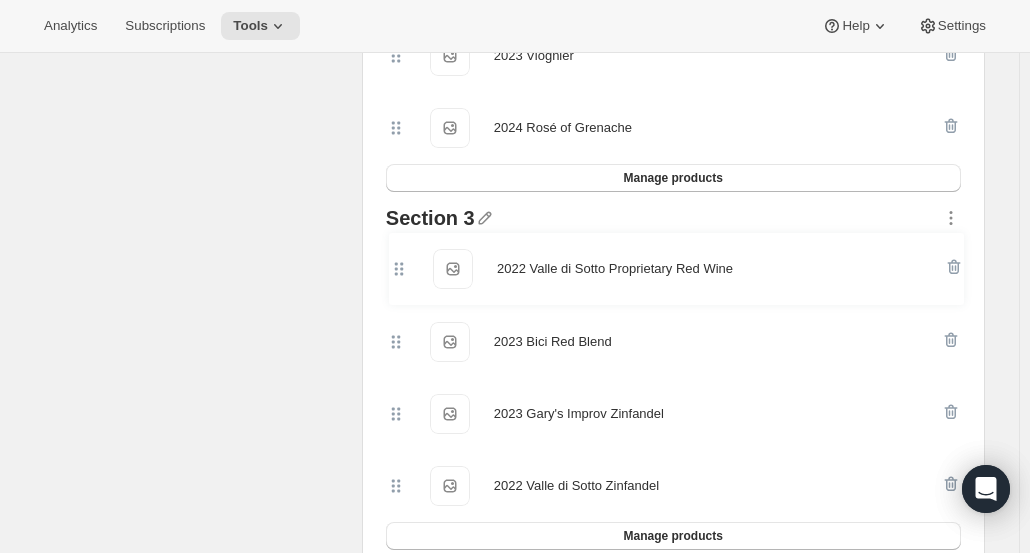 drag, startPoint x: 396, startPoint y: 411, endPoint x: 394, endPoint y: 264, distance: 147.01361 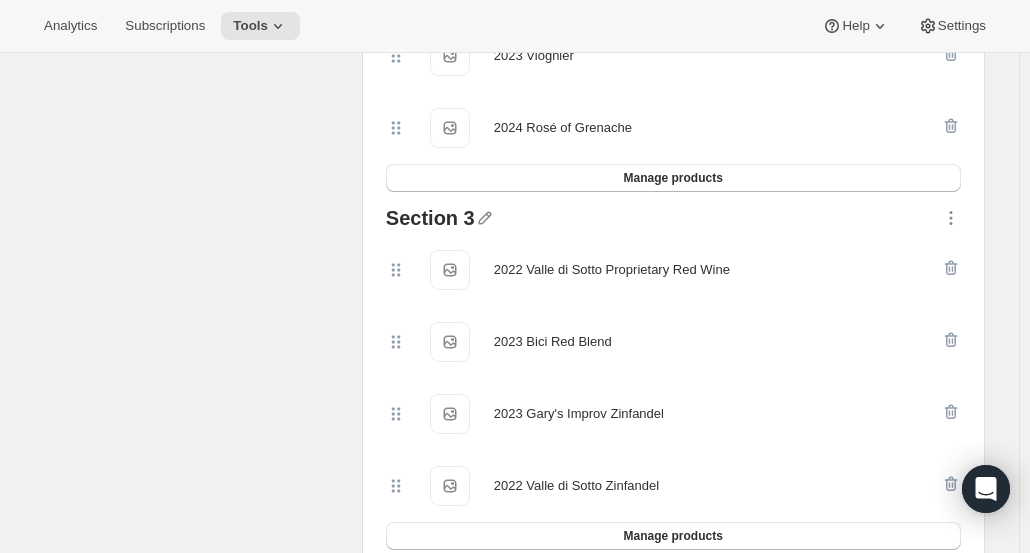 scroll, scrollTop: 1006, scrollLeft: 0, axis: vertical 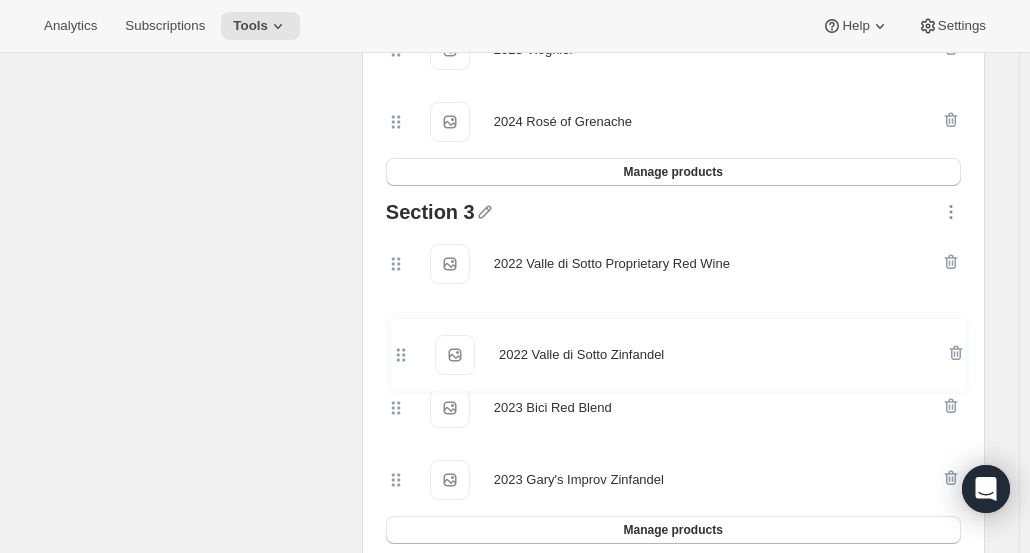 drag, startPoint x: 400, startPoint y: 483, endPoint x: 398, endPoint y: 315, distance: 168.0119 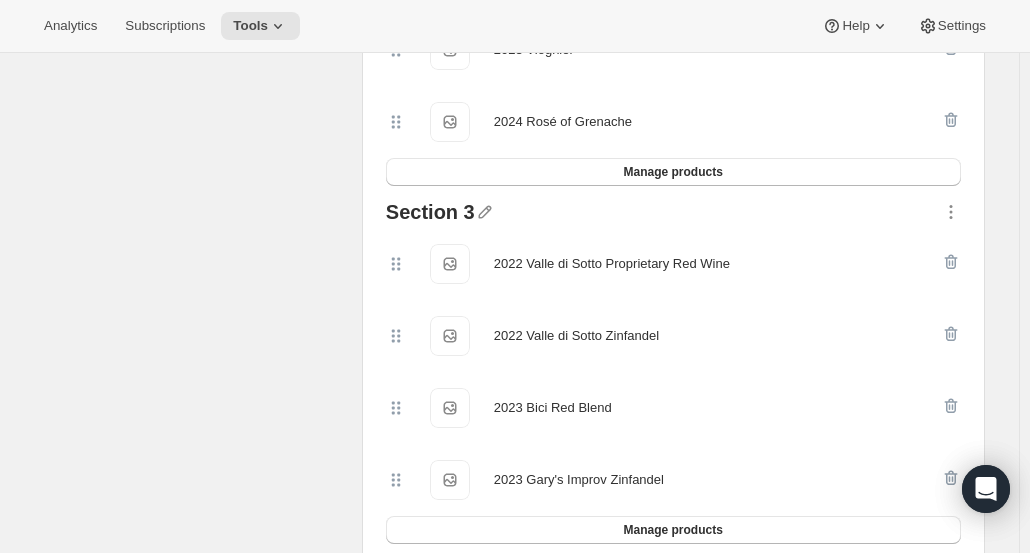 click 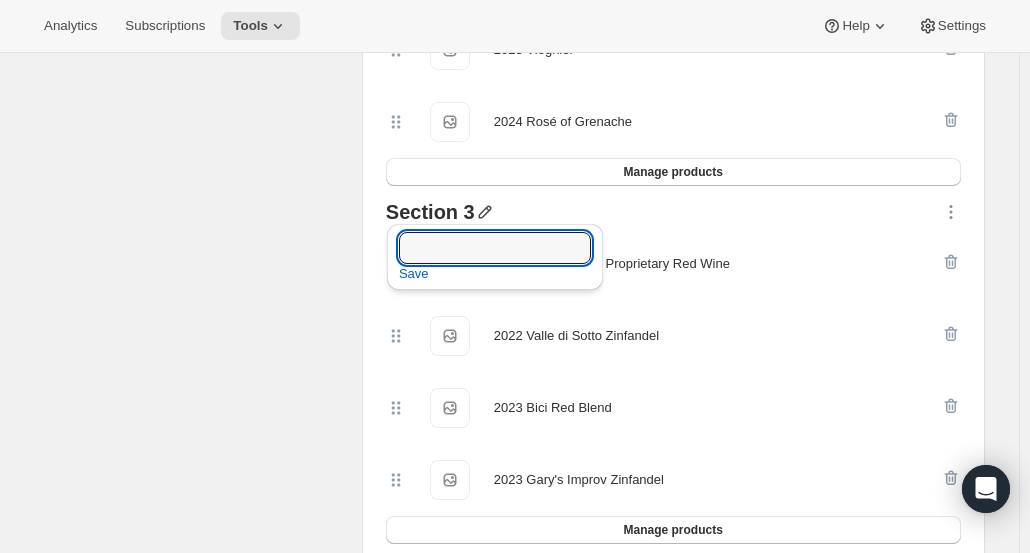click at bounding box center (495, 248) 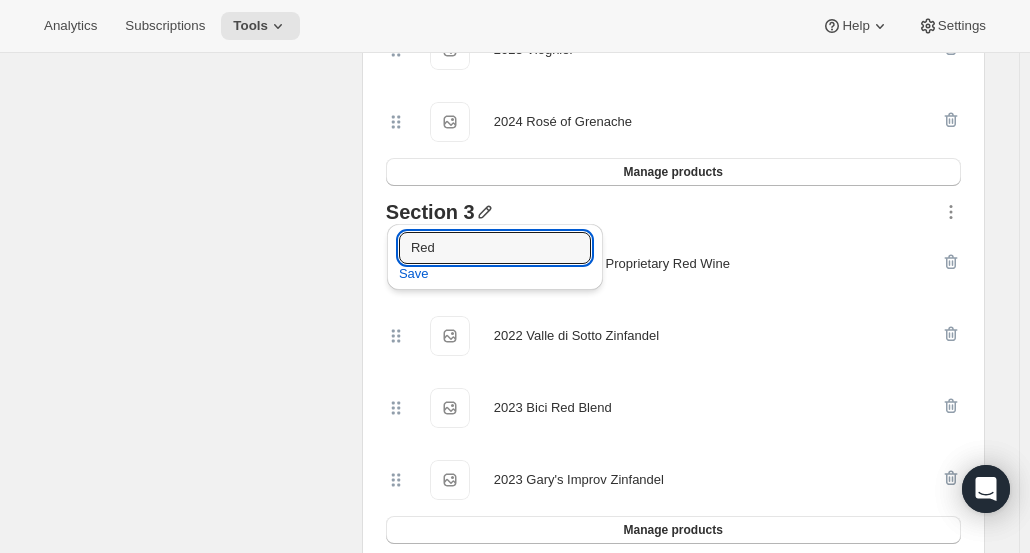 click on "Red" at bounding box center [495, 248] 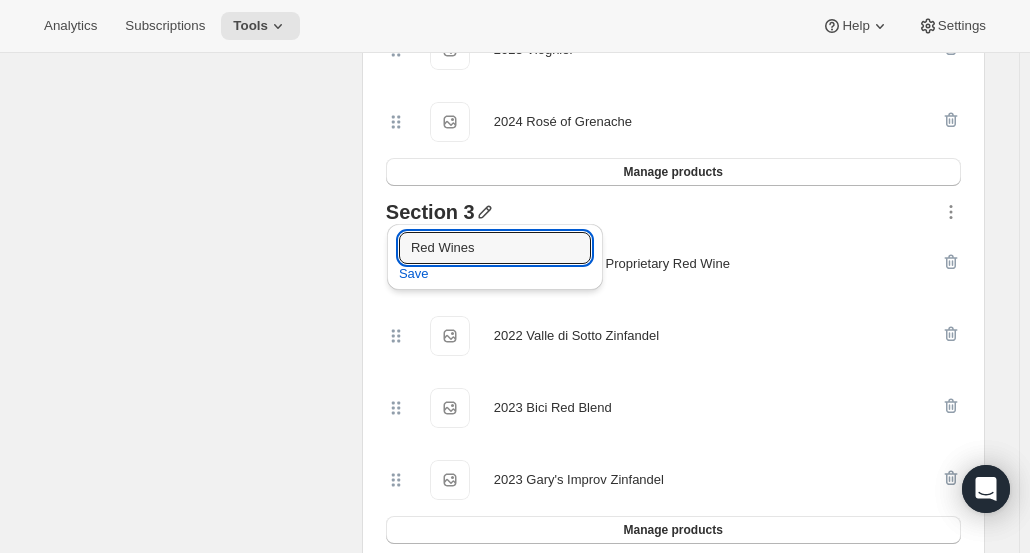 type on "Red Wines" 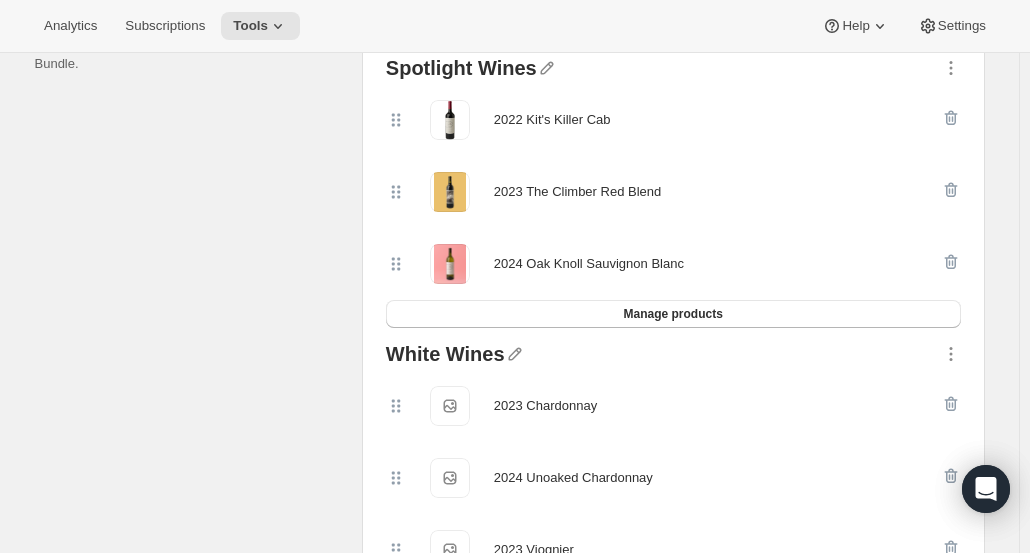 scroll, scrollTop: 0, scrollLeft: 0, axis: both 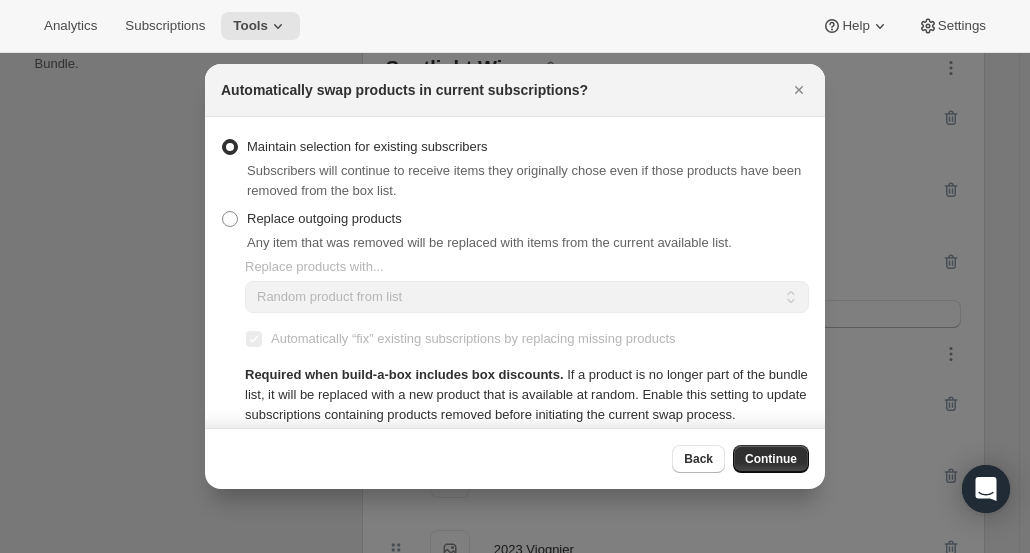 click at bounding box center [230, 219] 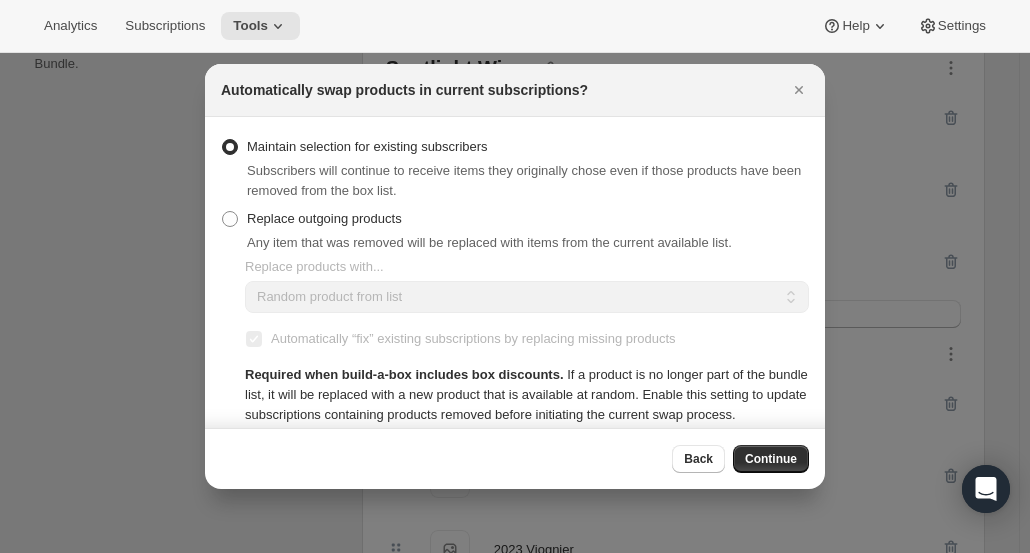 radio on "true" 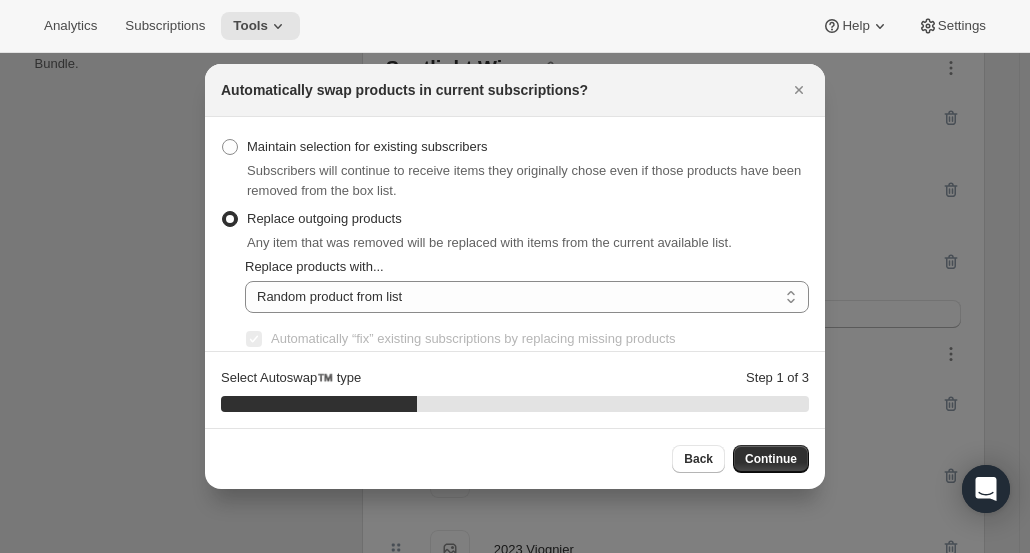 click on "Random product from list Matching product type Select specific replacements" at bounding box center (527, 297) 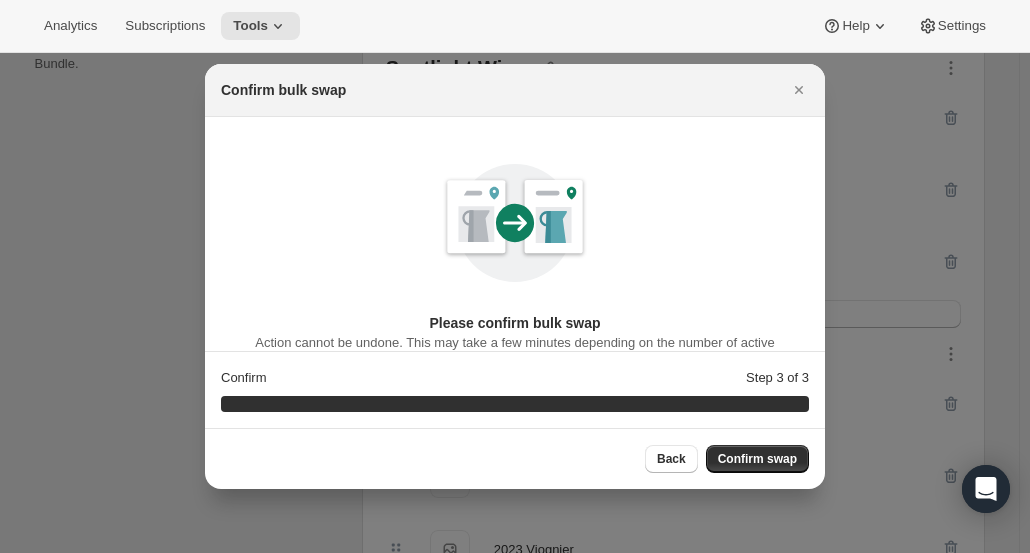 click on "Confirm swap" at bounding box center (757, 459) 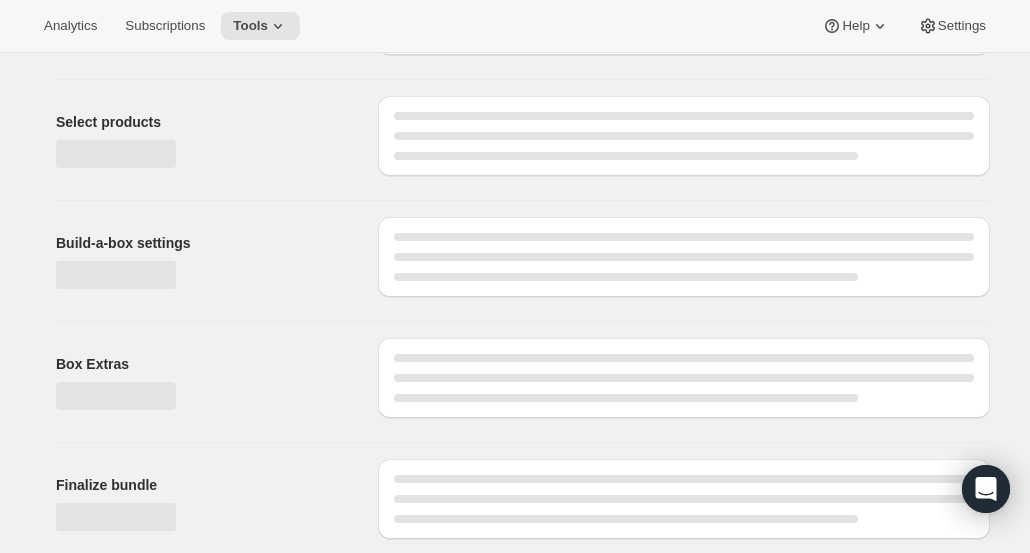 scroll, scrollTop: 506, scrollLeft: 0, axis: vertical 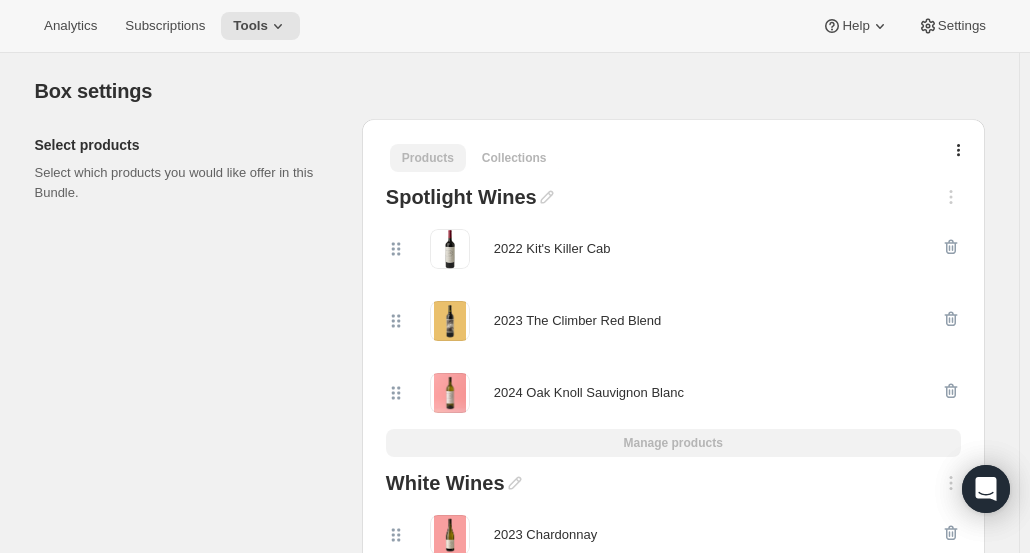 click on "Tools" at bounding box center (250, 26) 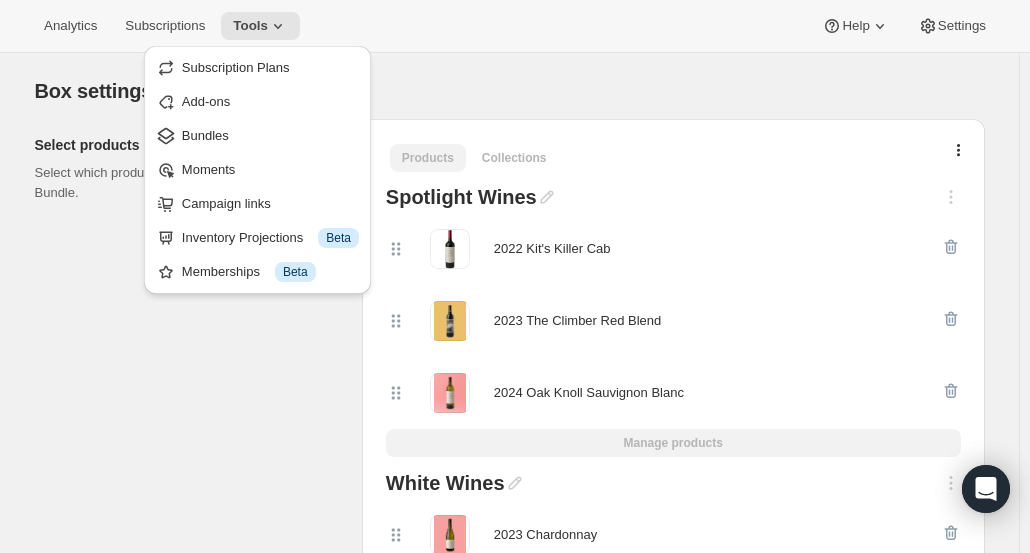 click on "Bundles" at bounding box center [257, 136] 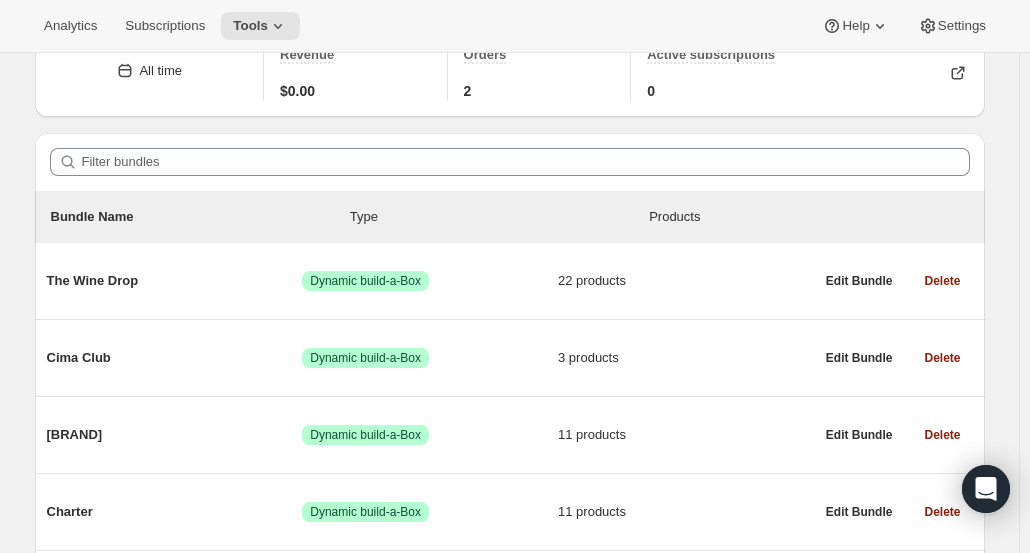 scroll, scrollTop: 300, scrollLeft: 0, axis: vertical 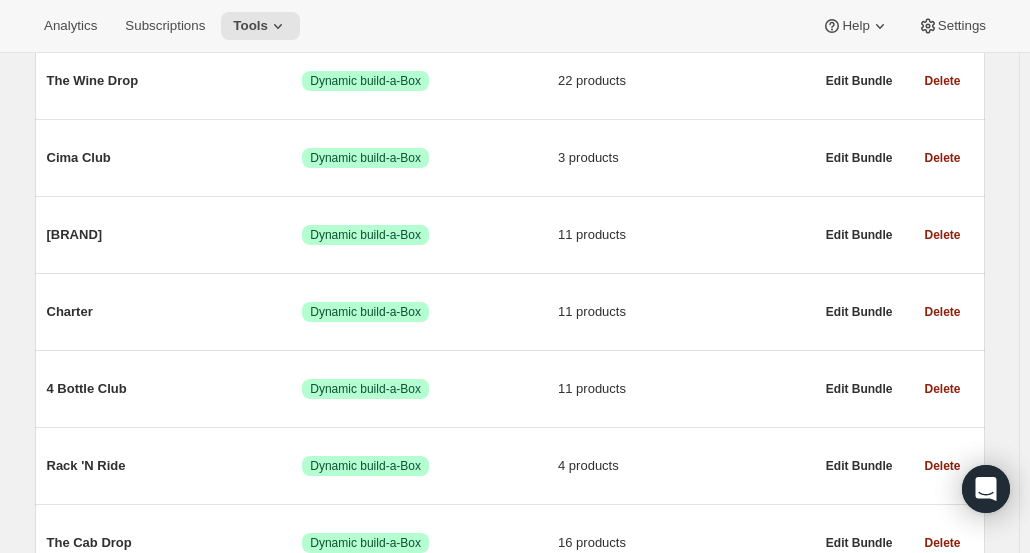 click on "Charter Success Dynamic build-a-Box 11 products" at bounding box center (430, 312) 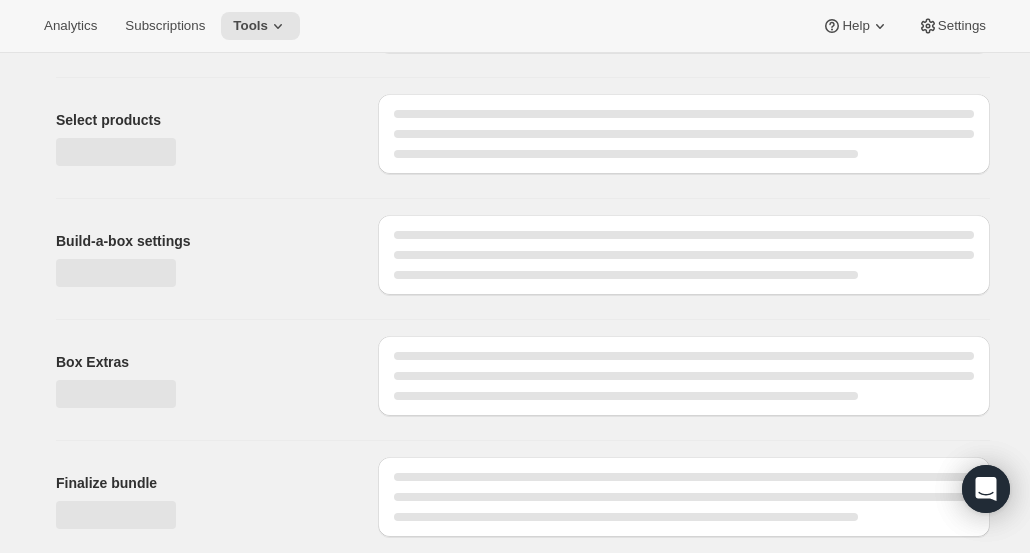 scroll, scrollTop: 0, scrollLeft: 0, axis: both 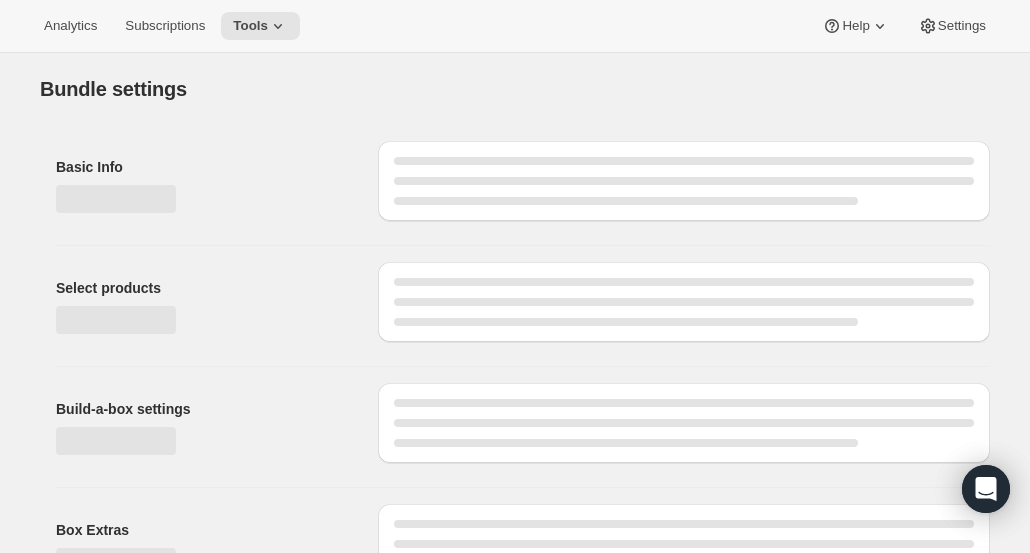 type on "Charter" 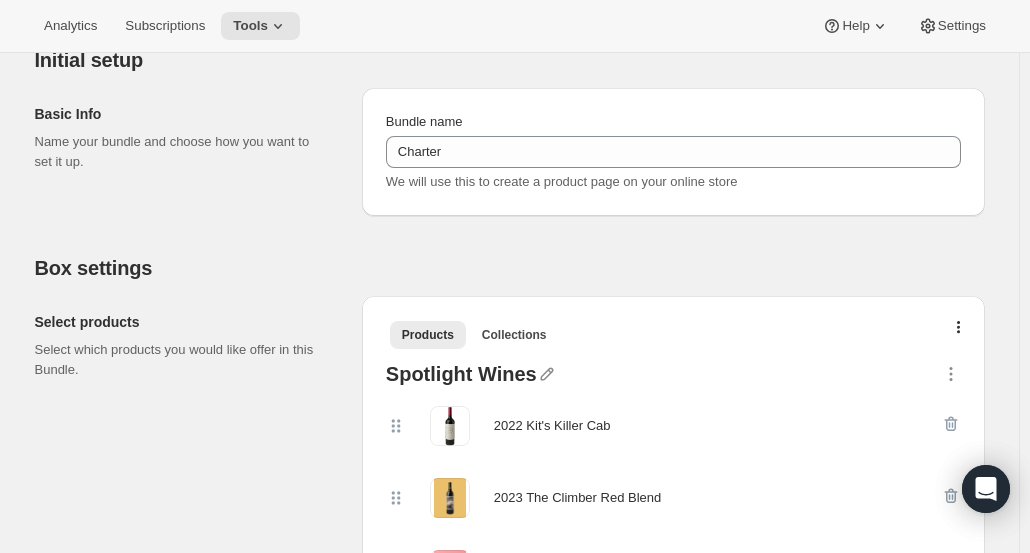scroll, scrollTop: 400, scrollLeft: 0, axis: vertical 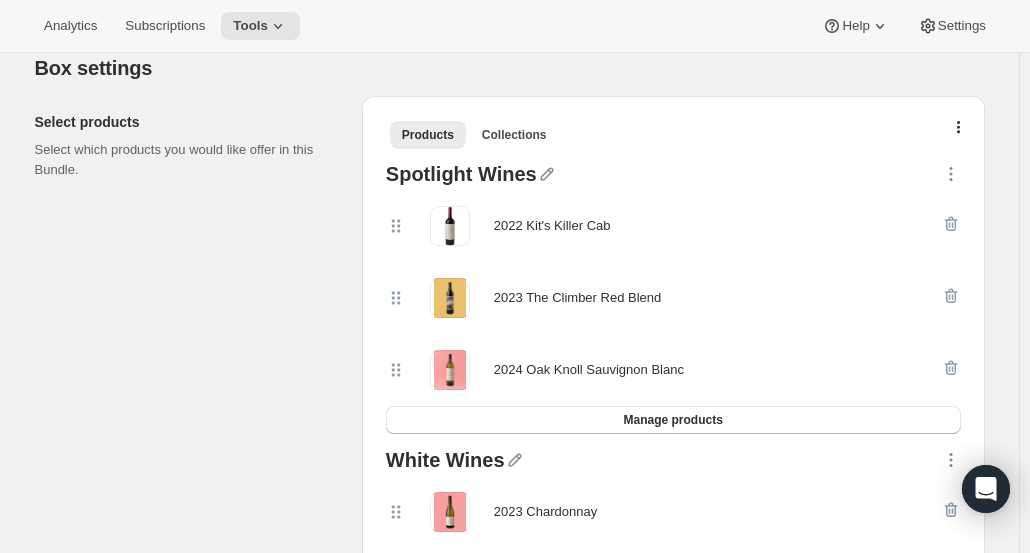 click on "Tools" at bounding box center [250, 26] 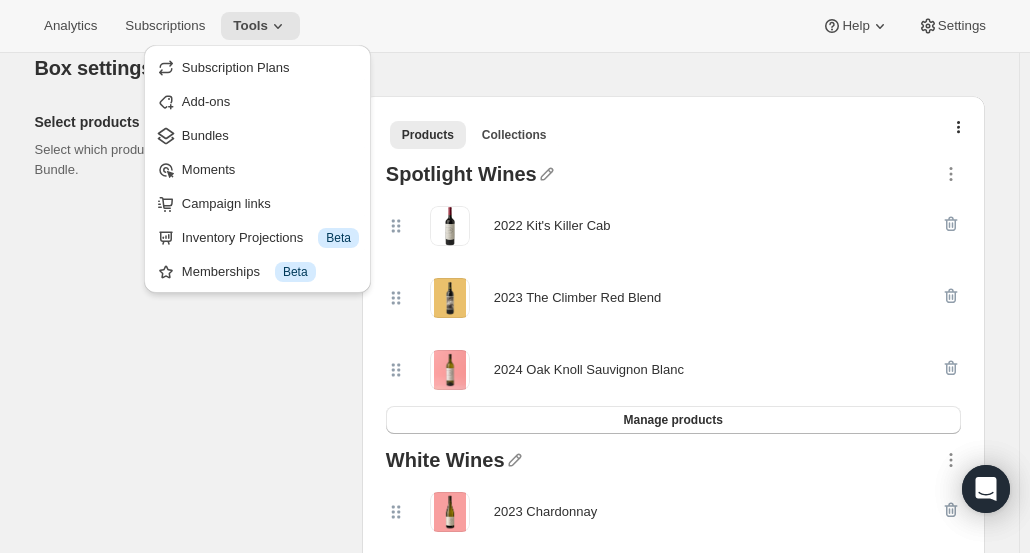 click on "Bundles" at bounding box center (270, 136) 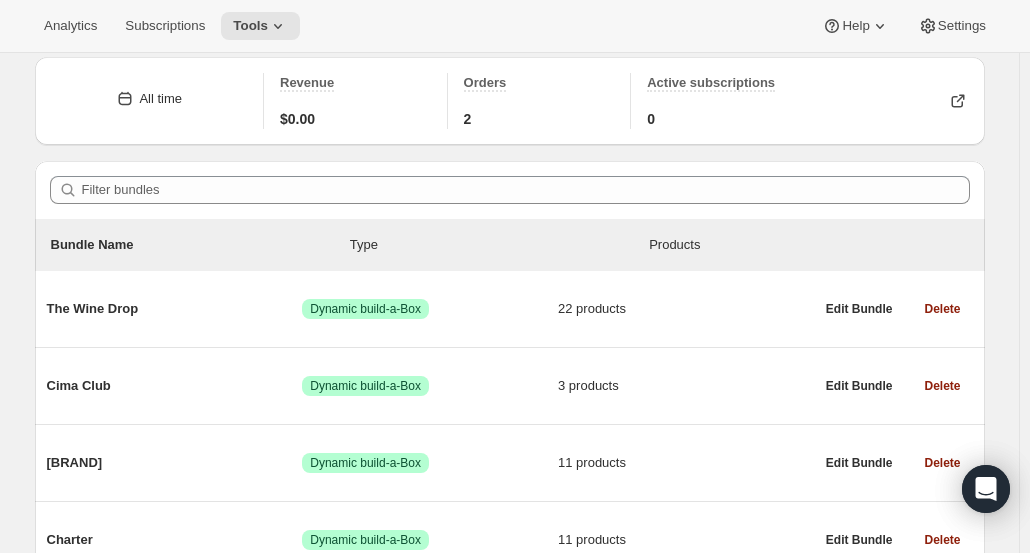 scroll, scrollTop: 100, scrollLeft: 0, axis: vertical 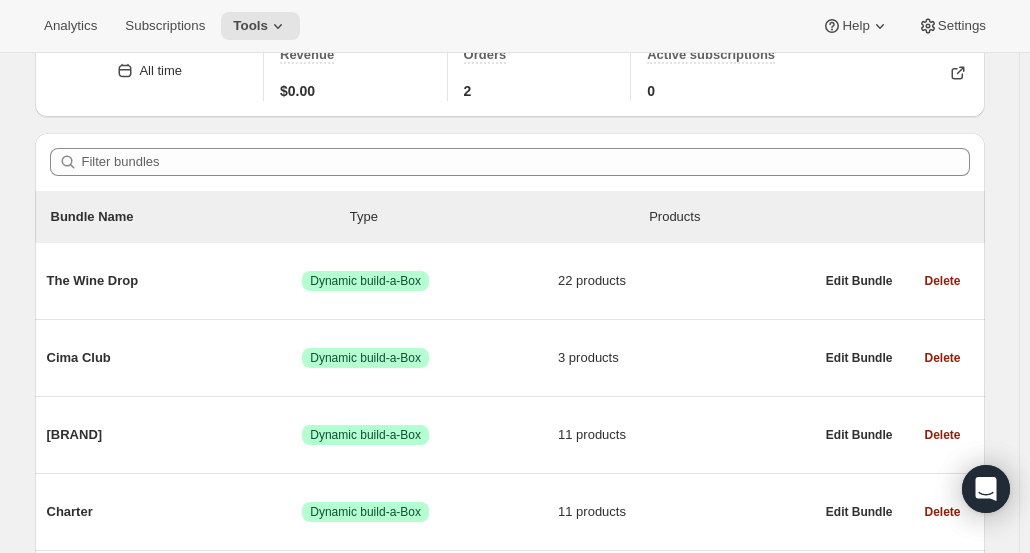 click on "Wineventures Success Dynamic build-a-Box 11 products" at bounding box center [430, 435] 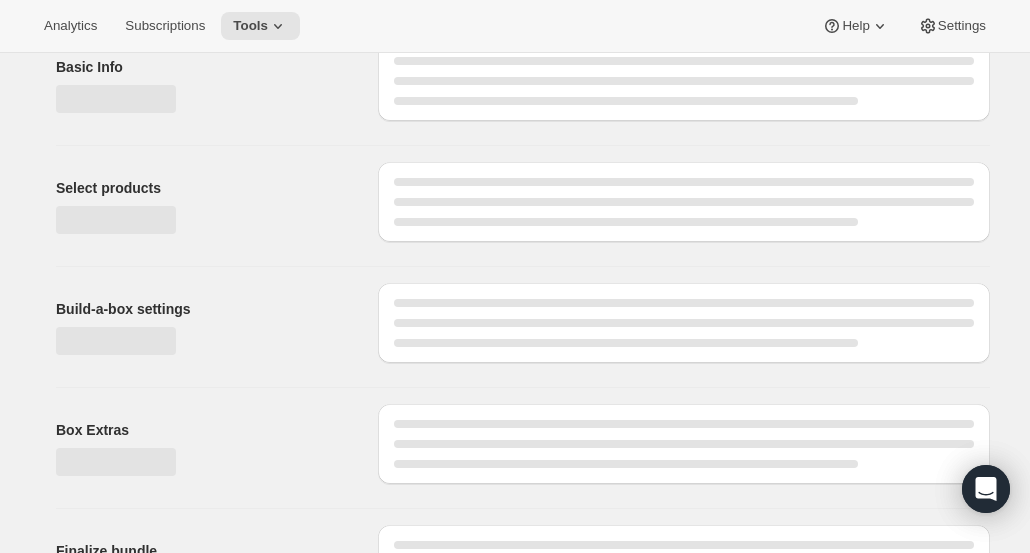 scroll, scrollTop: 0, scrollLeft: 0, axis: both 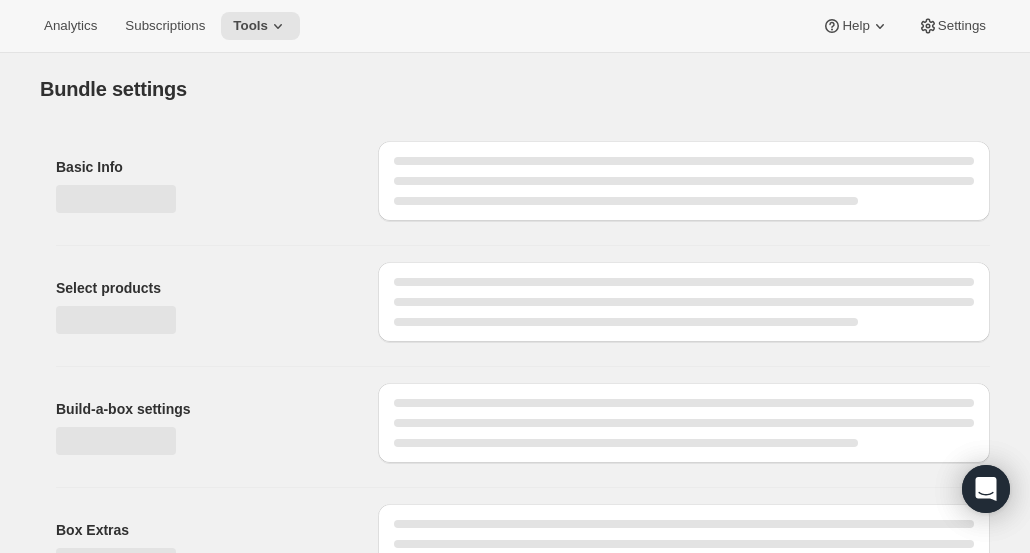 type on "Wineventures" 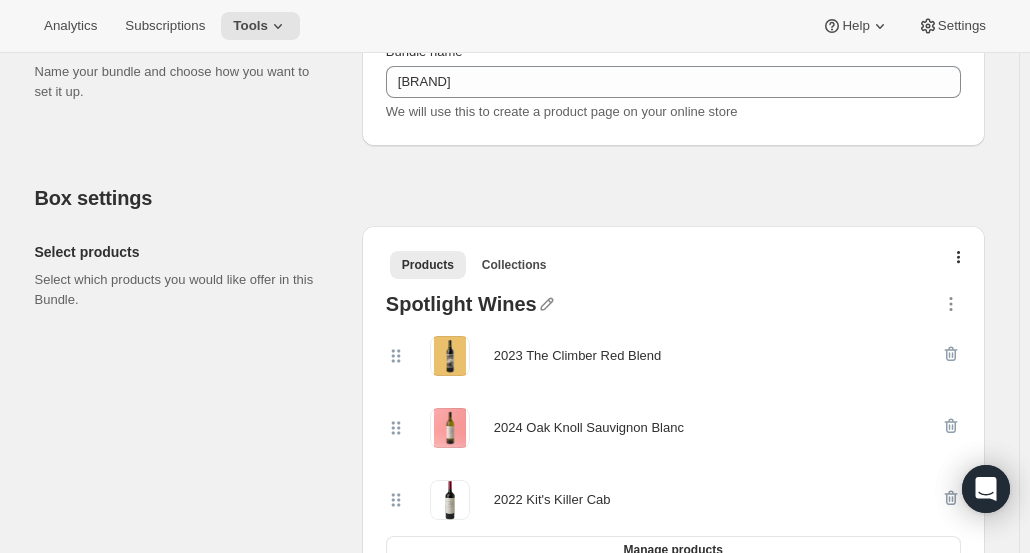 scroll, scrollTop: 300, scrollLeft: 0, axis: vertical 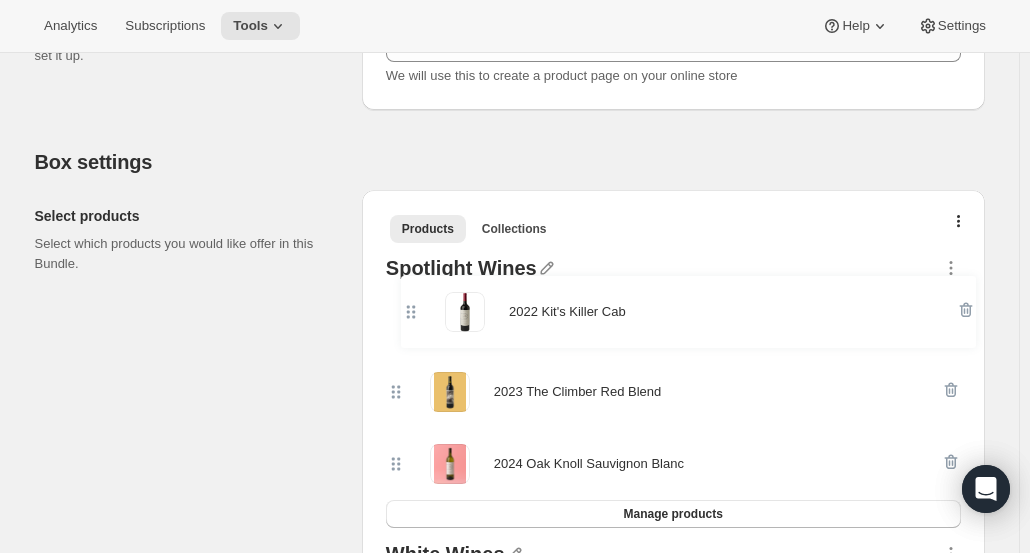 drag, startPoint x: 406, startPoint y: 462, endPoint x: 416, endPoint y: 299, distance: 163.30646 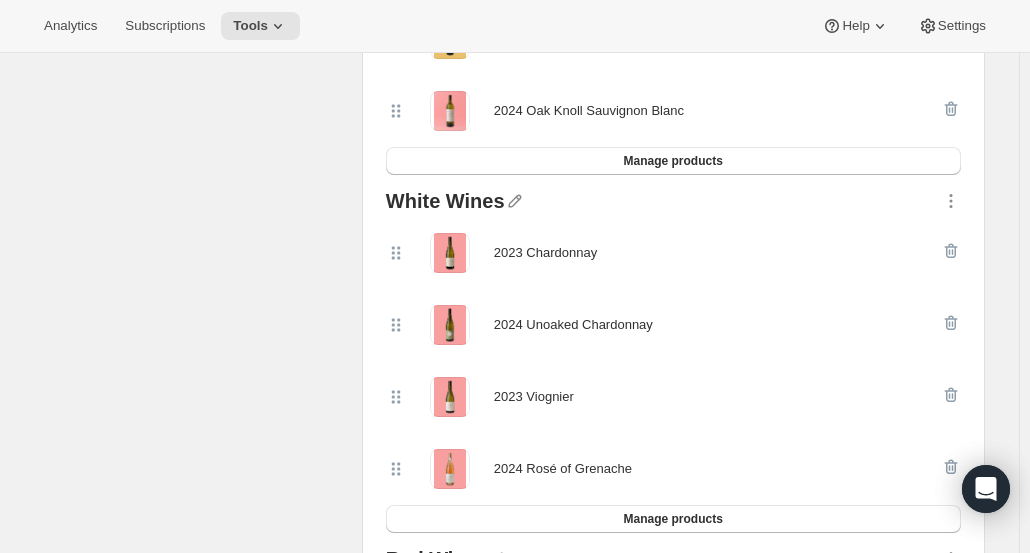 scroll, scrollTop: 406, scrollLeft: 0, axis: vertical 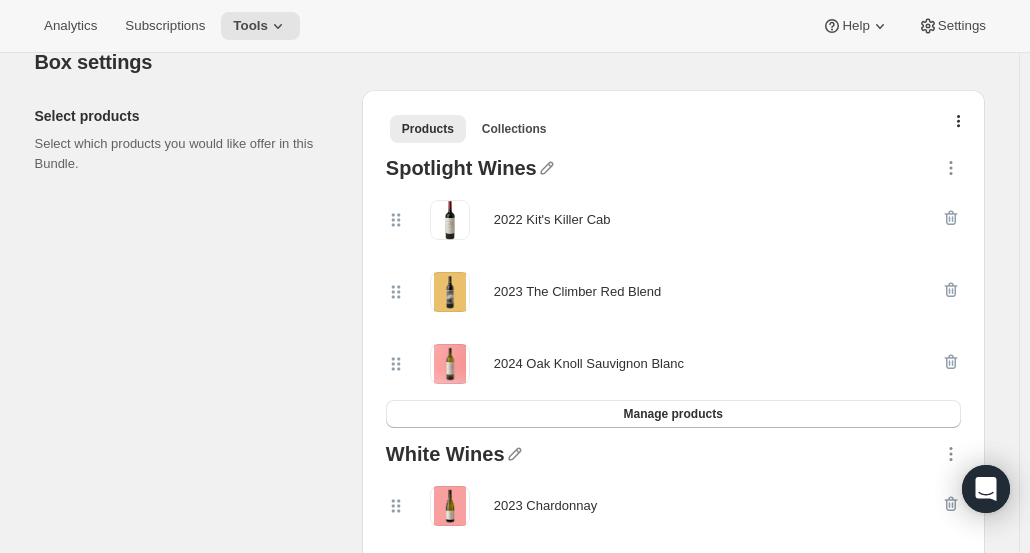 click on "Tools" at bounding box center (260, 26) 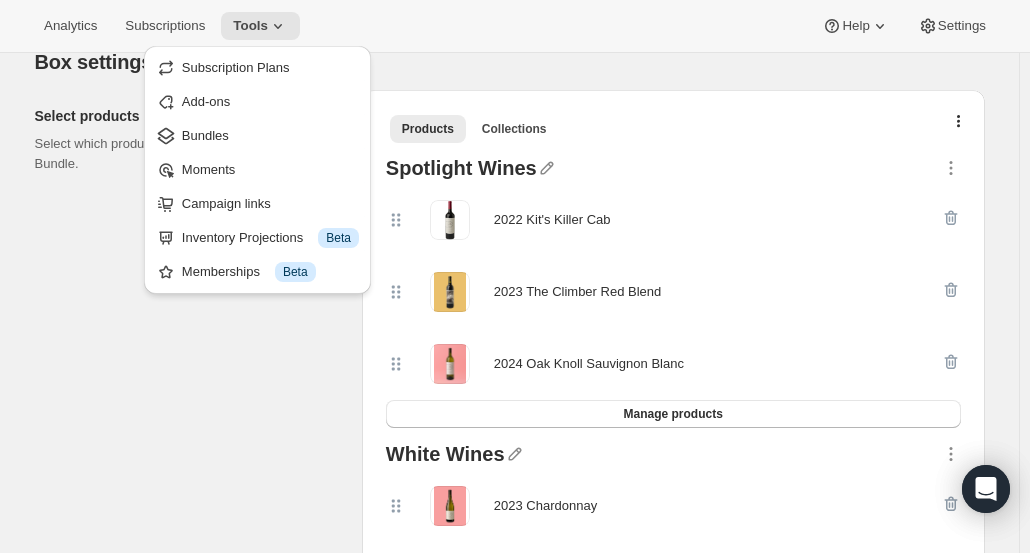 click on "Bundles" at bounding box center [257, 136] 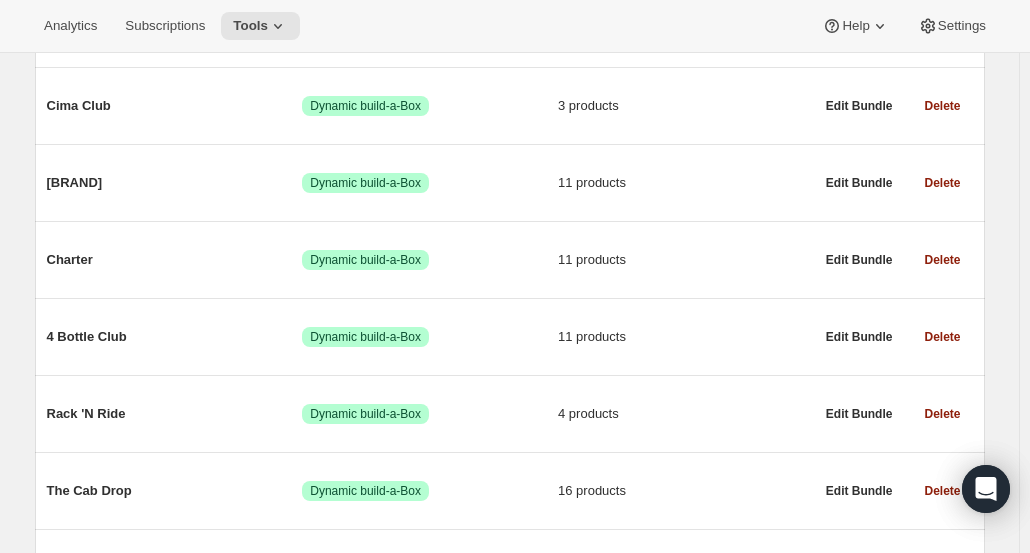 scroll, scrollTop: 383, scrollLeft: 0, axis: vertical 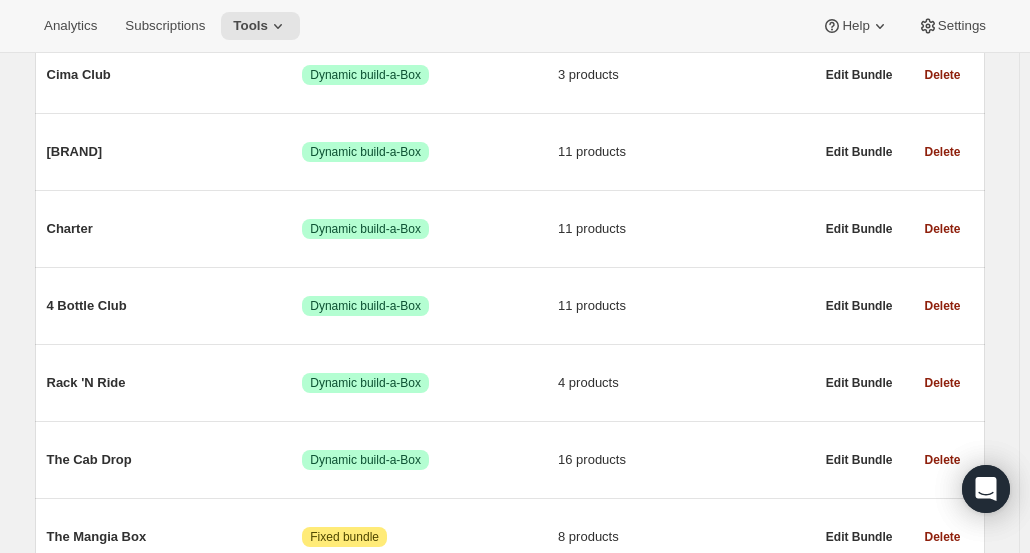 click on "4 products" at bounding box center [686, 383] 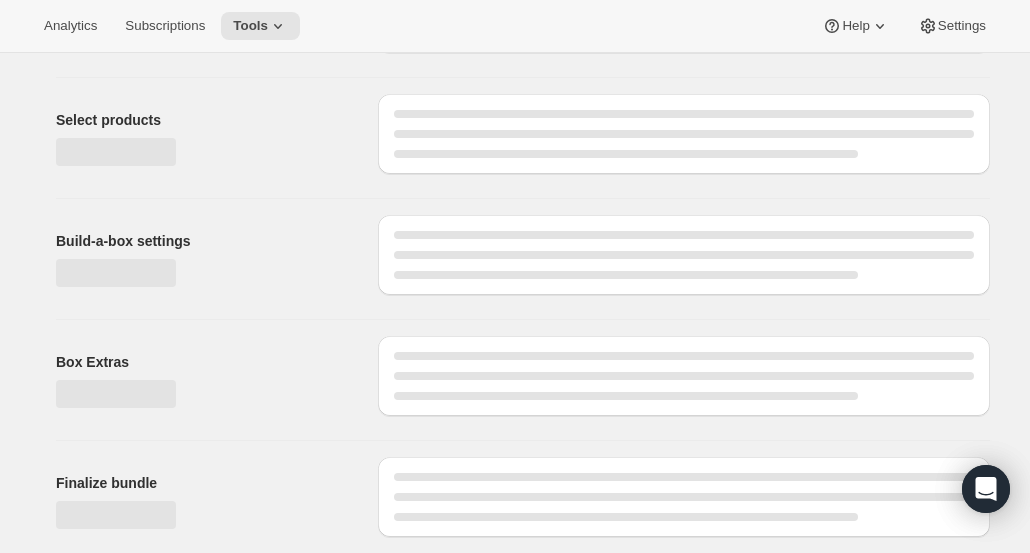scroll, scrollTop: 0, scrollLeft: 0, axis: both 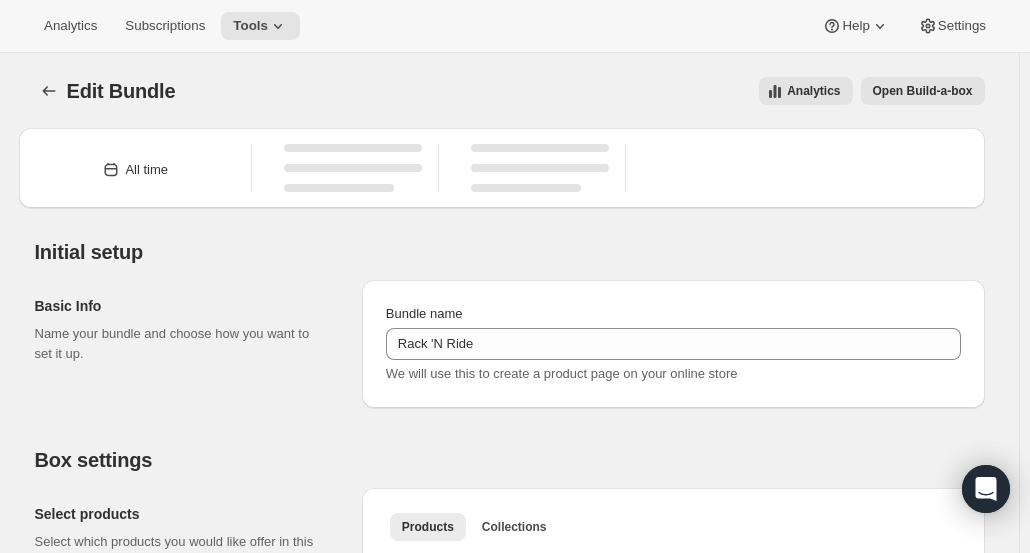 type on "Rack 'N Ride" 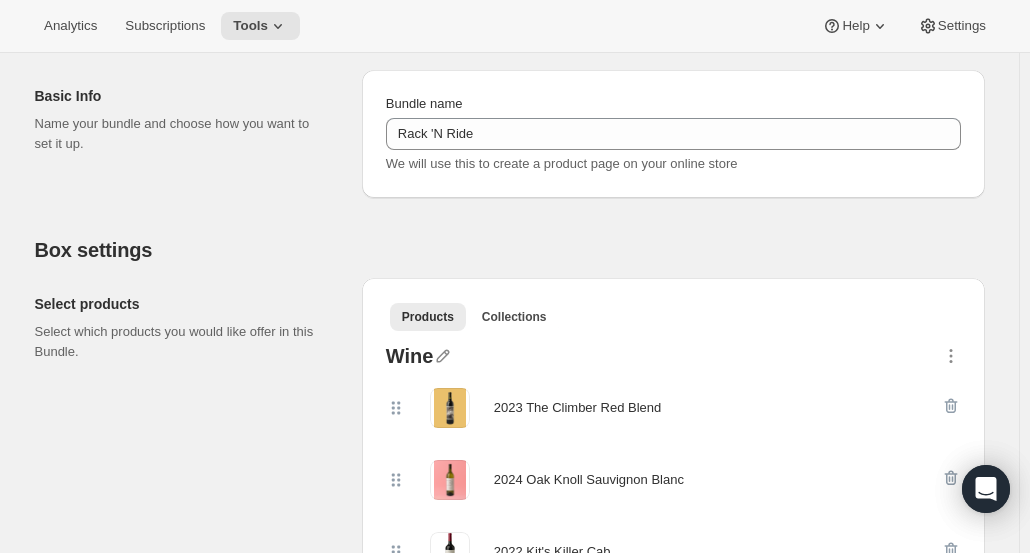 scroll, scrollTop: 400, scrollLeft: 0, axis: vertical 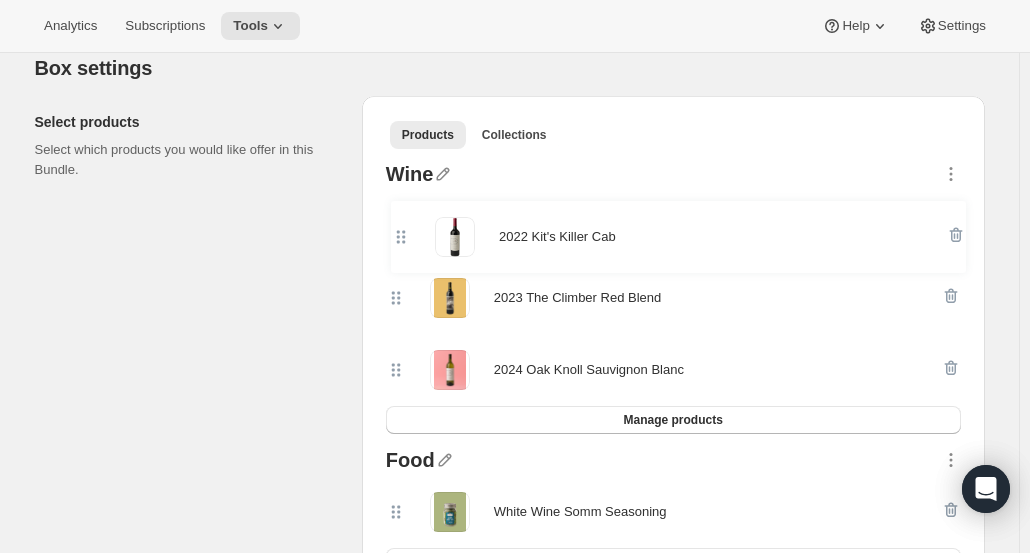 drag, startPoint x: 406, startPoint y: 369, endPoint x: 410, endPoint y: 214, distance: 155.0516 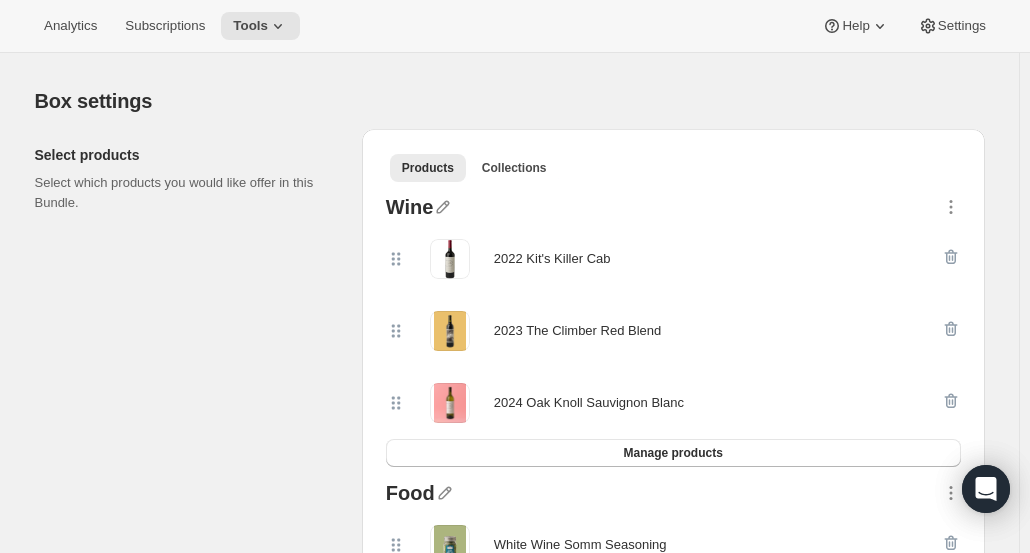 scroll, scrollTop: 300, scrollLeft: 0, axis: vertical 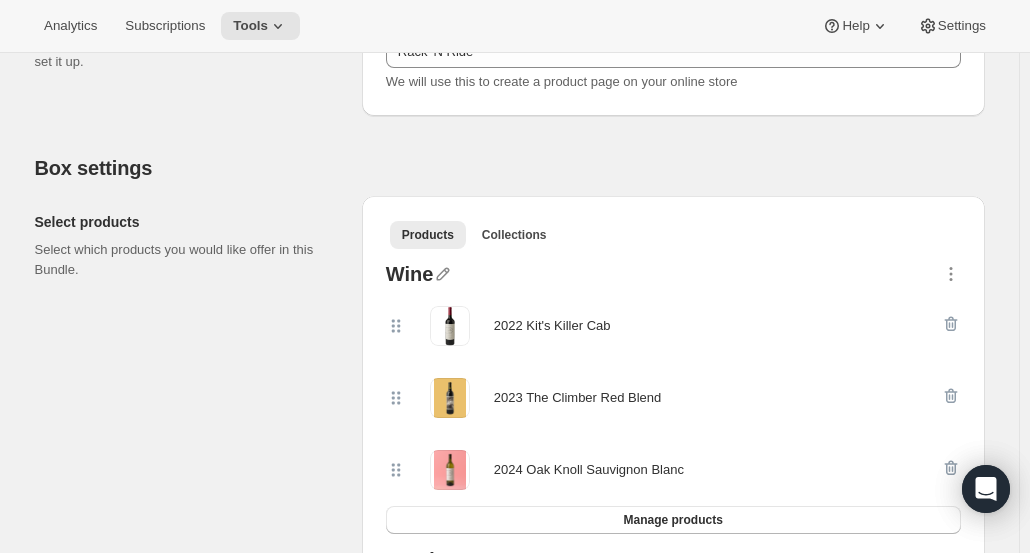 click 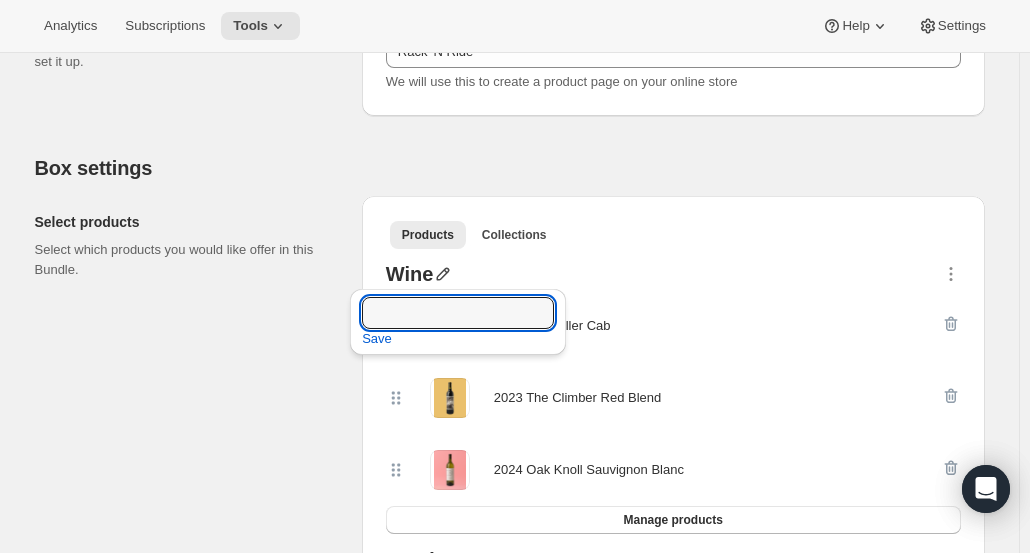 click at bounding box center [458, 313] 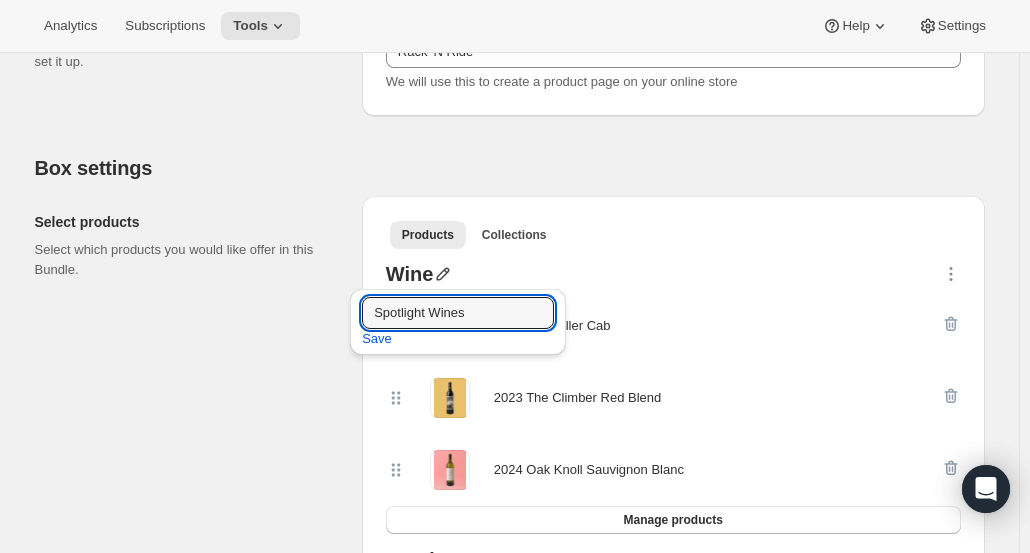 type on "Spotlight Wines" 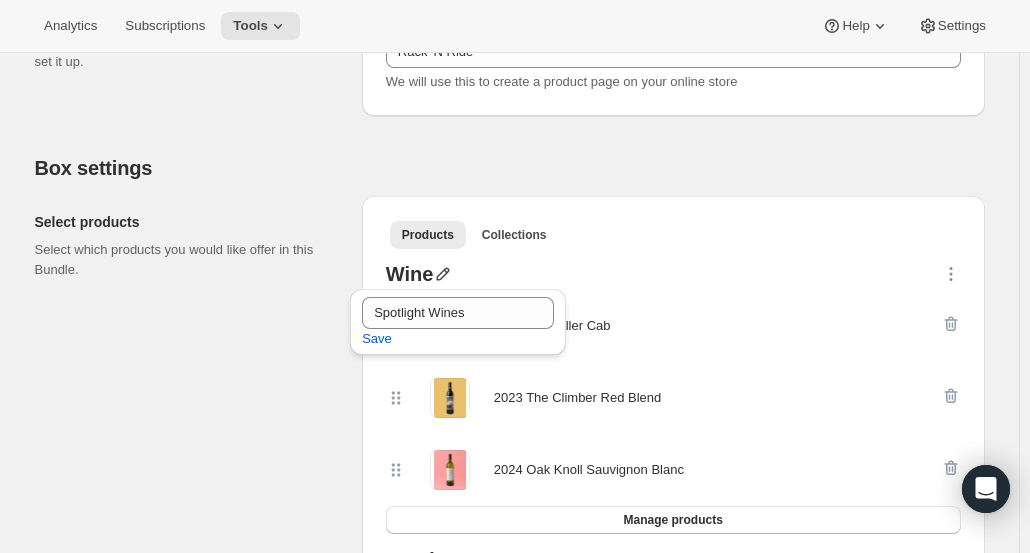 click on "Products Collections More views" at bounding box center [673, 234] 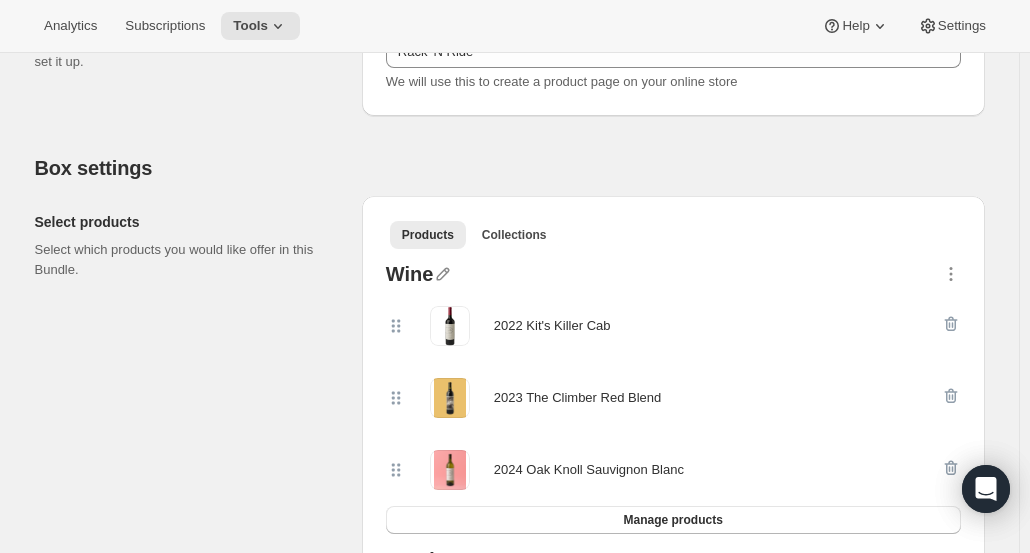click 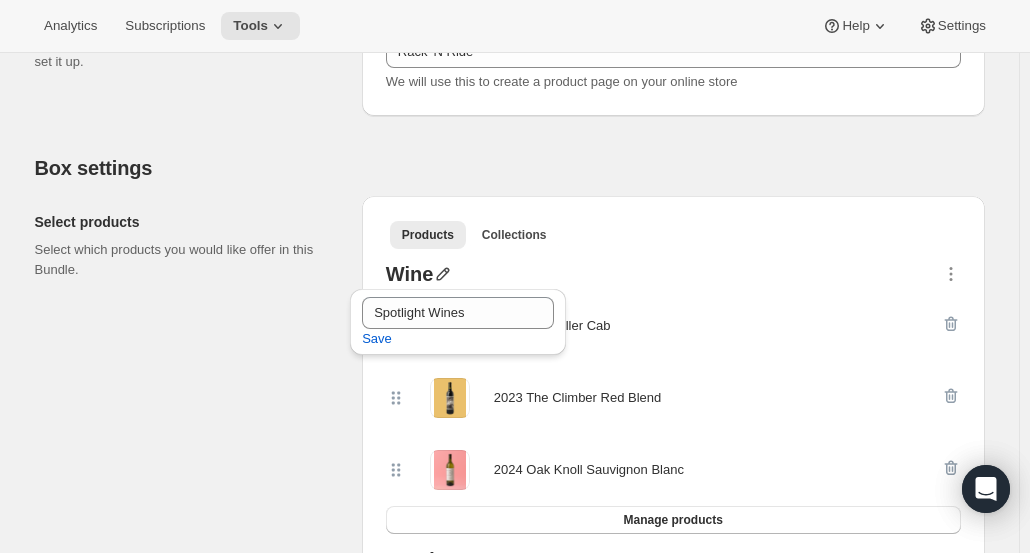 click on "Save" at bounding box center (377, 339) 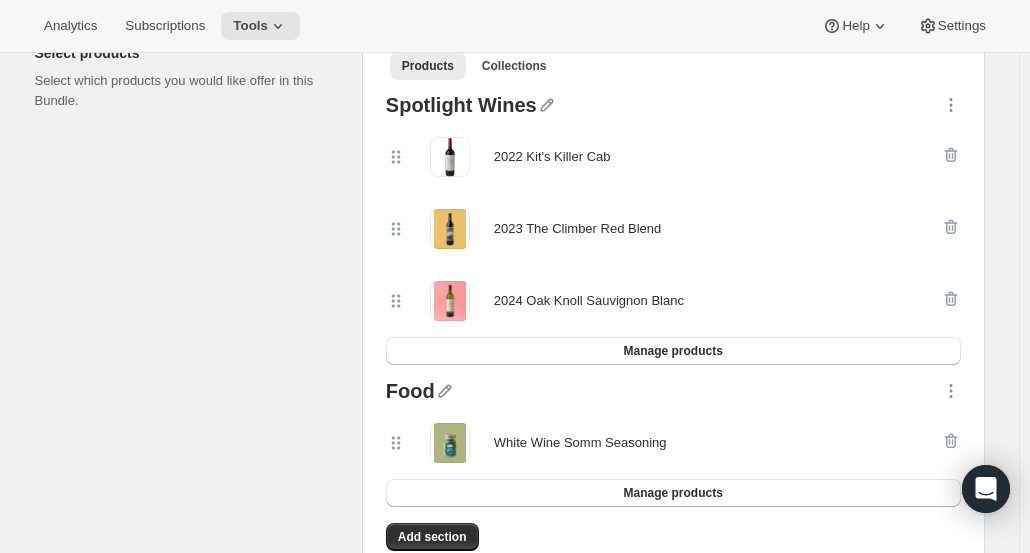 scroll, scrollTop: 500, scrollLeft: 0, axis: vertical 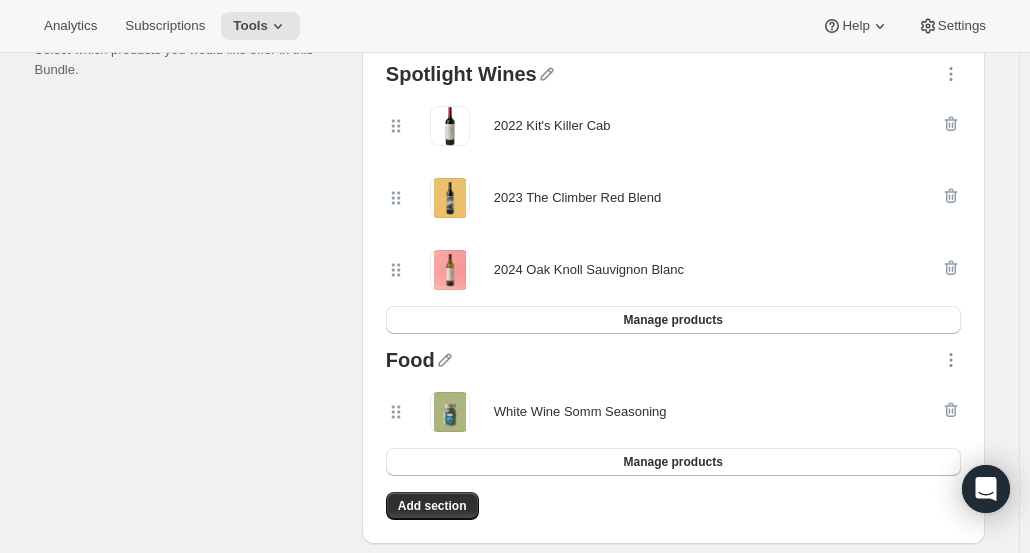 click at bounding box center [951, 412] 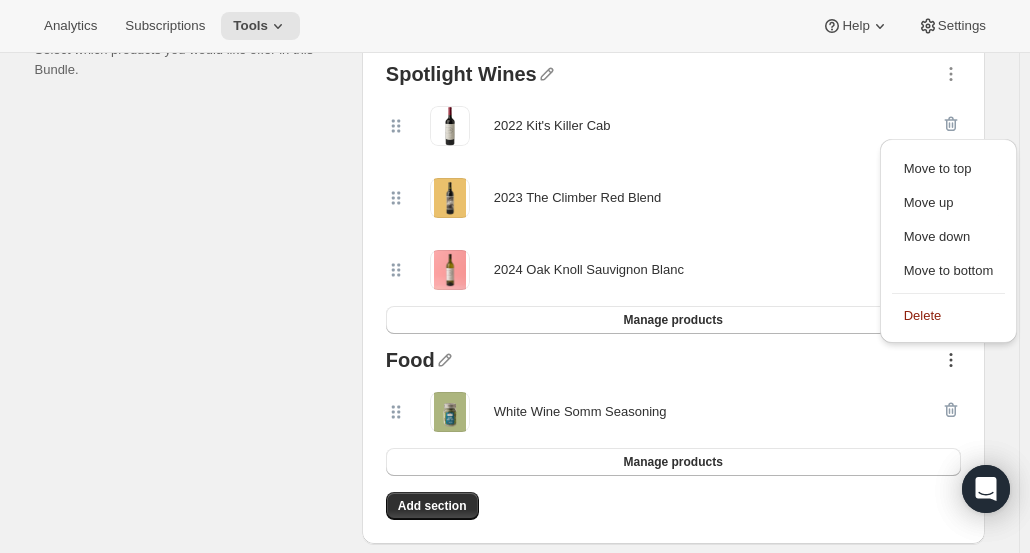 click on "Delete" at bounding box center [949, 319] 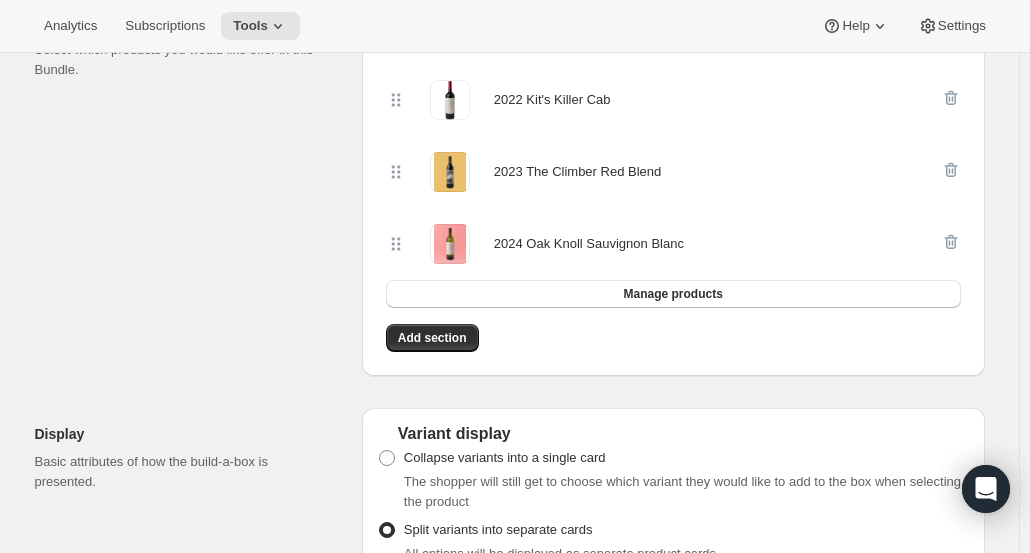 click on "Manage products" at bounding box center [673, 294] 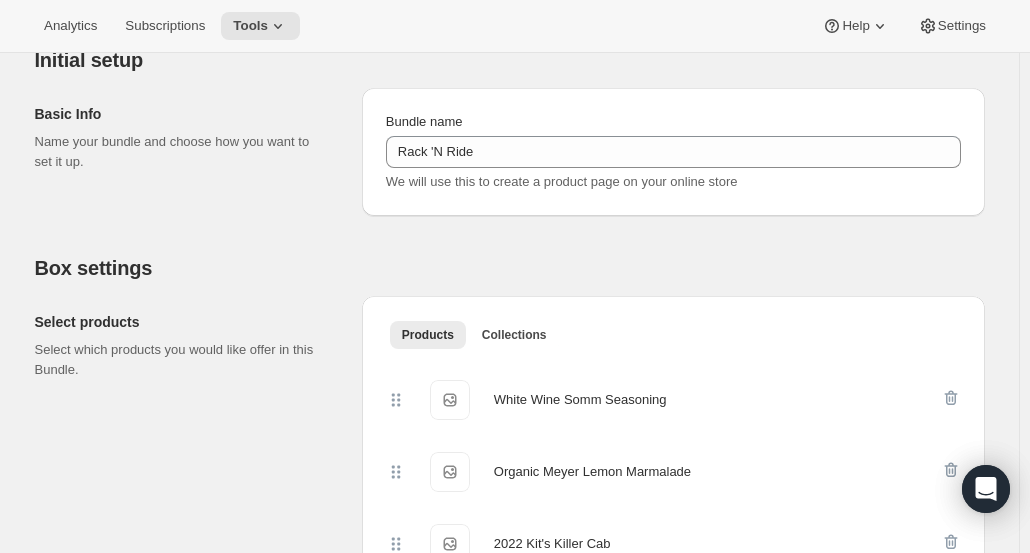 scroll, scrollTop: 300, scrollLeft: 0, axis: vertical 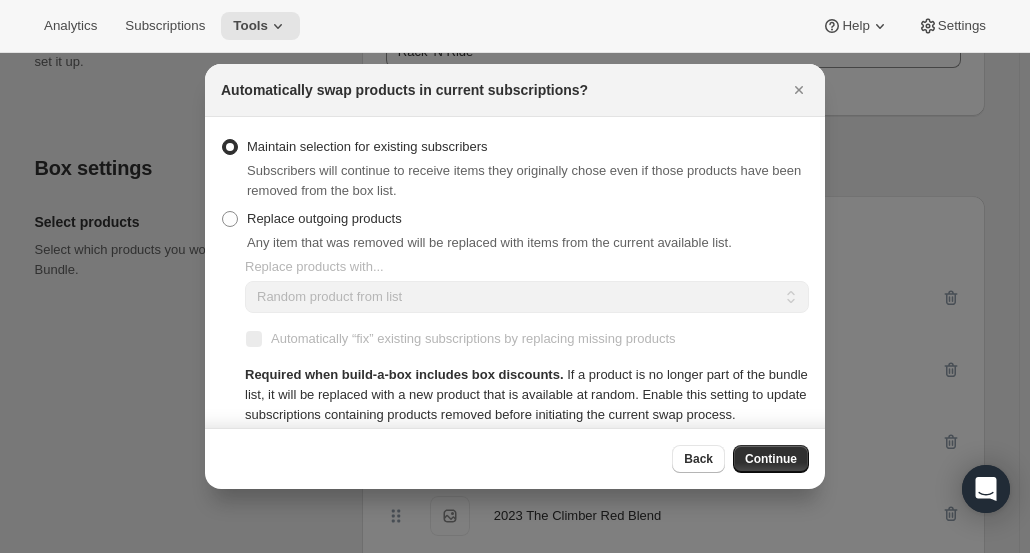 click on "Replace outgoing products" at bounding box center (311, 219) 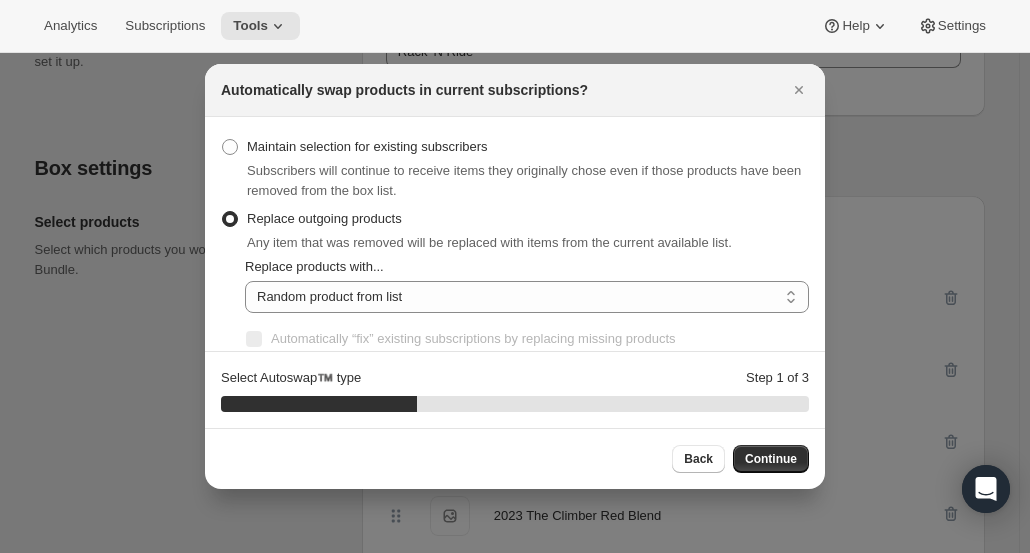 click on "Continue" at bounding box center (771, 459) 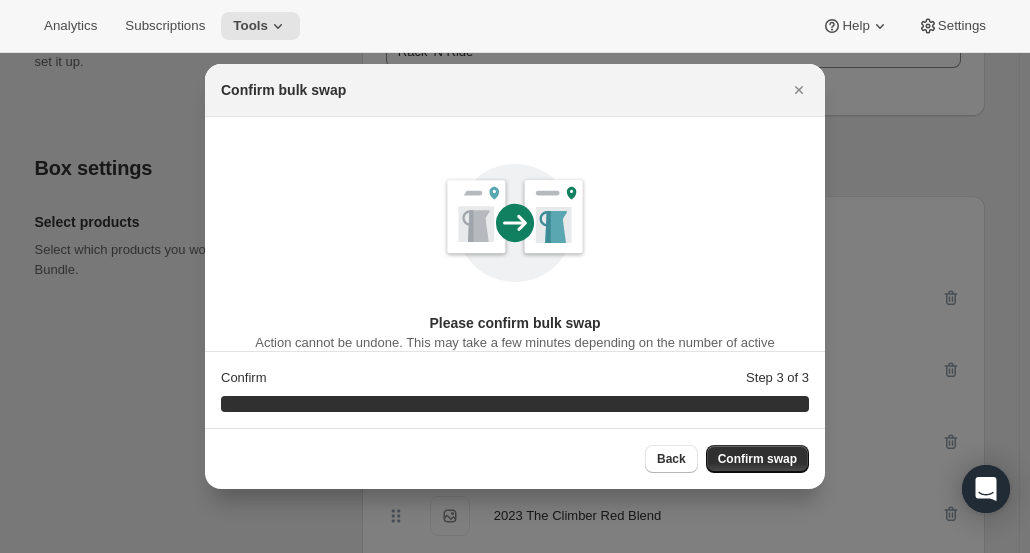 click on "Confirm swap" at bounding box center [757, 459] 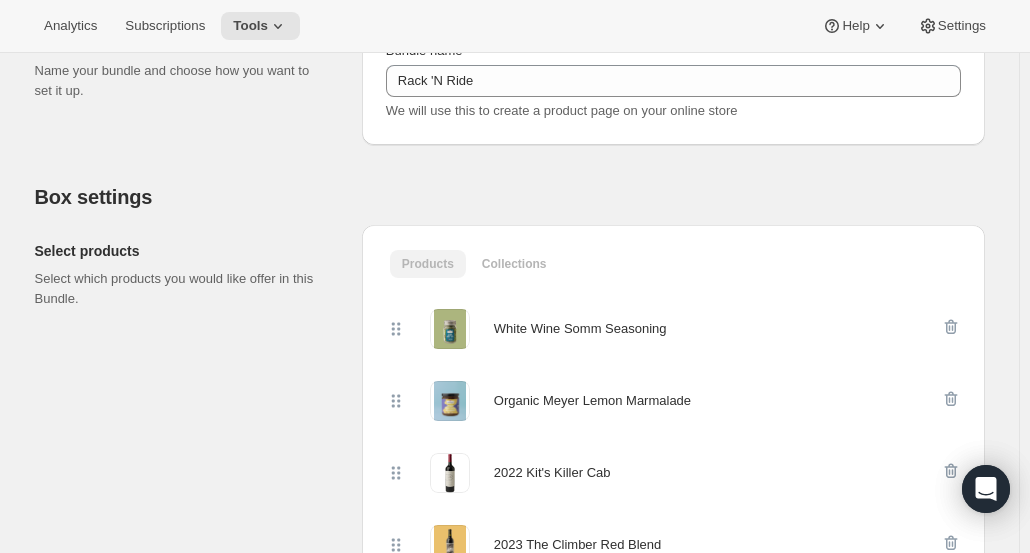 scroll, scrollTop: 600, scrollLeft: 0, axis: vertical 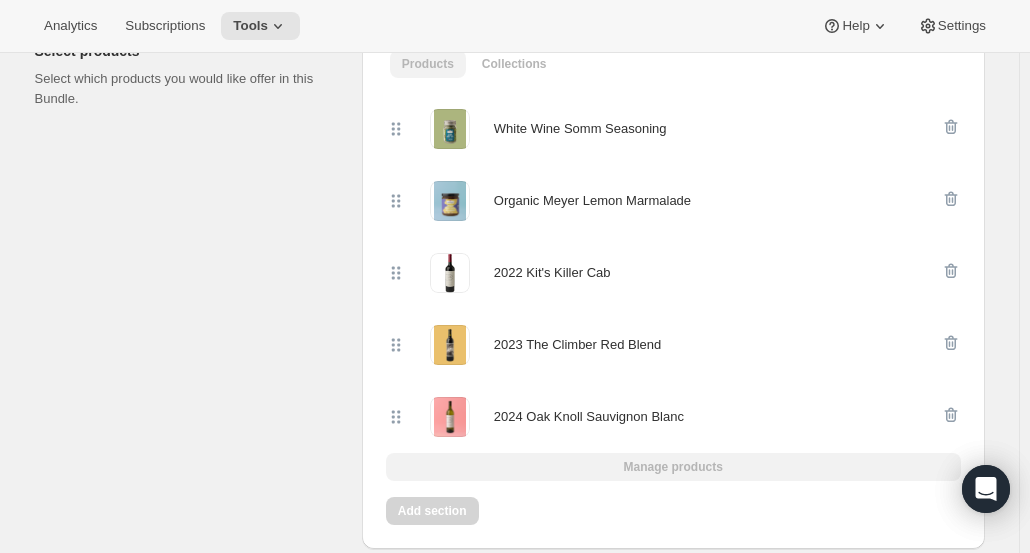 click 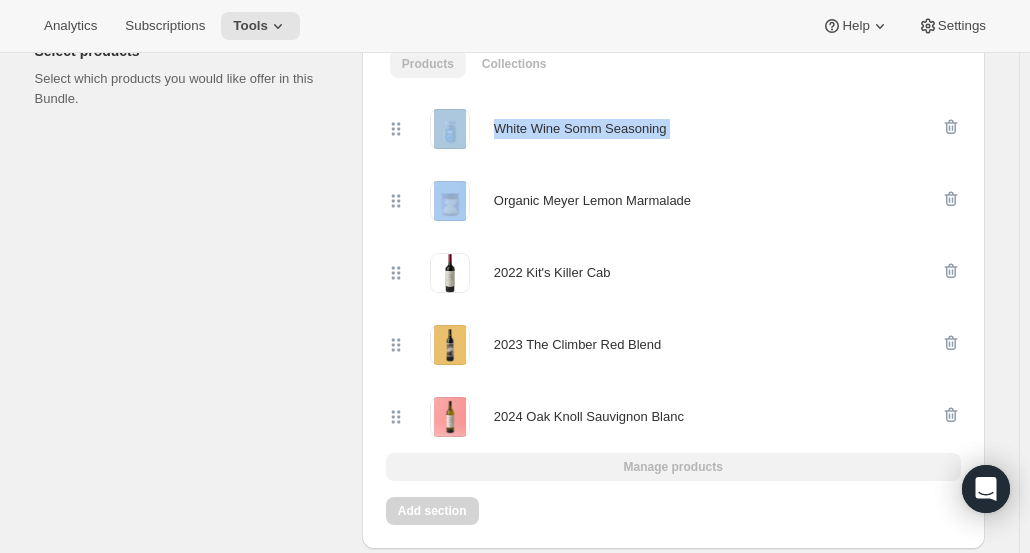 drag, startPoint x: 398, startPoint y: 131, endPoint x: 390, endPoint y: 166, distance: 35.902645 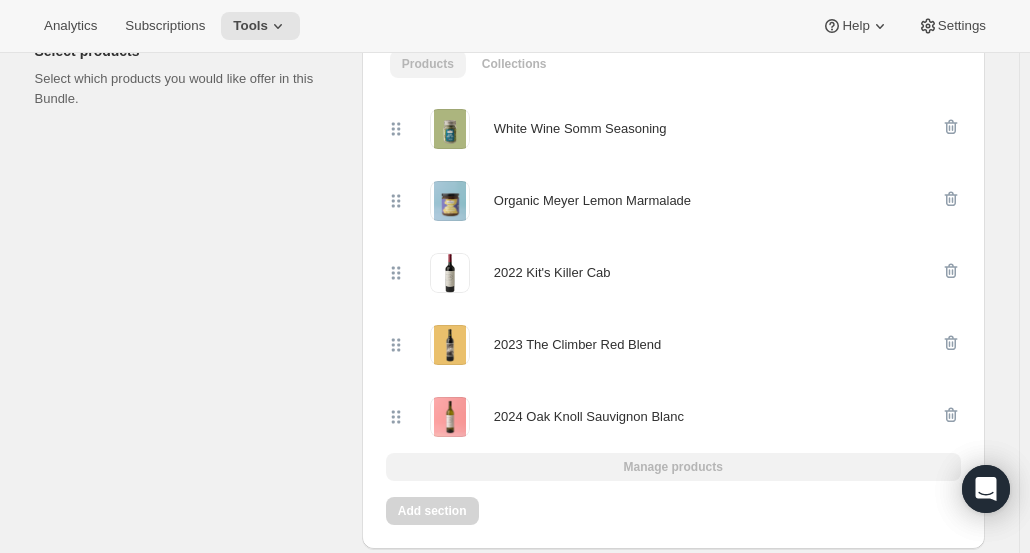 click 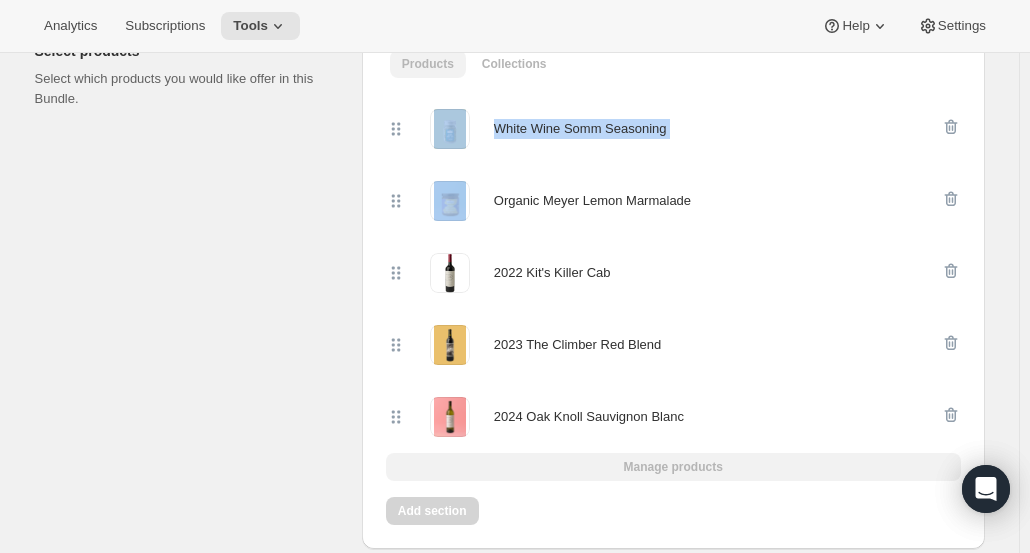 drag, startPoint x: 400, startPoint y: 125, endPoint x: 407, endPoint y: 191, distance: 66.37017 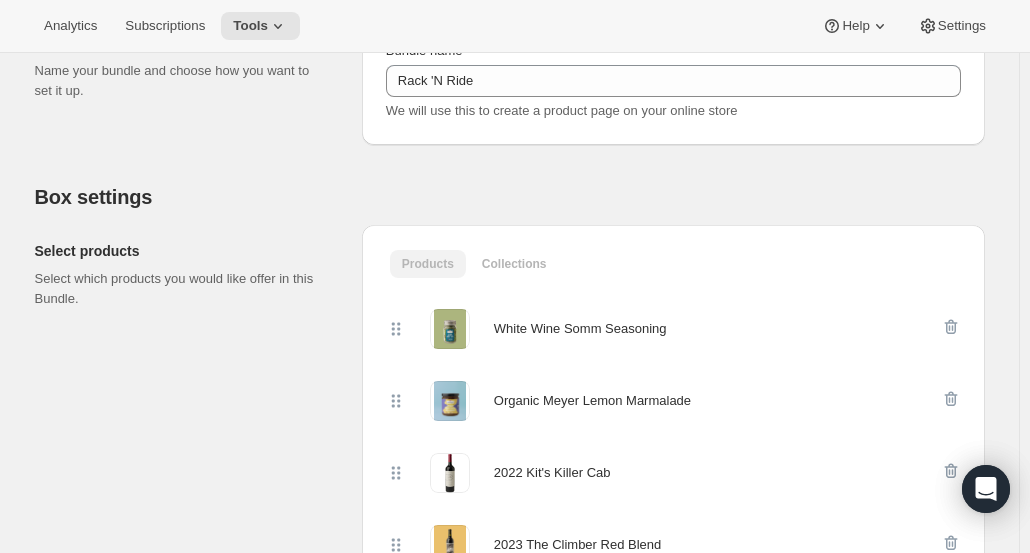 click on "Products Collections More views" at bounding box center [673, 263] 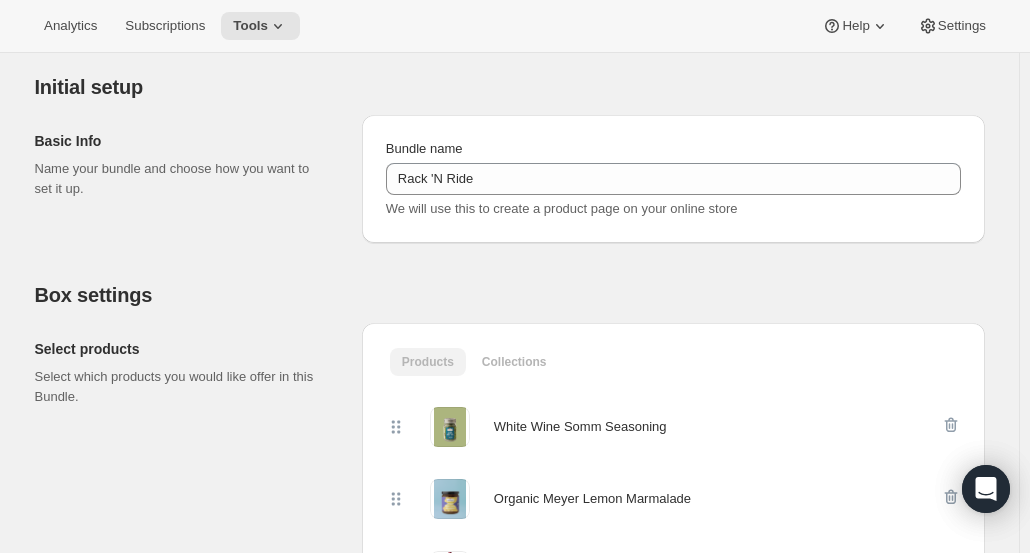 scroll, scrollTop: 0, scrollLeft: 0, axis: both 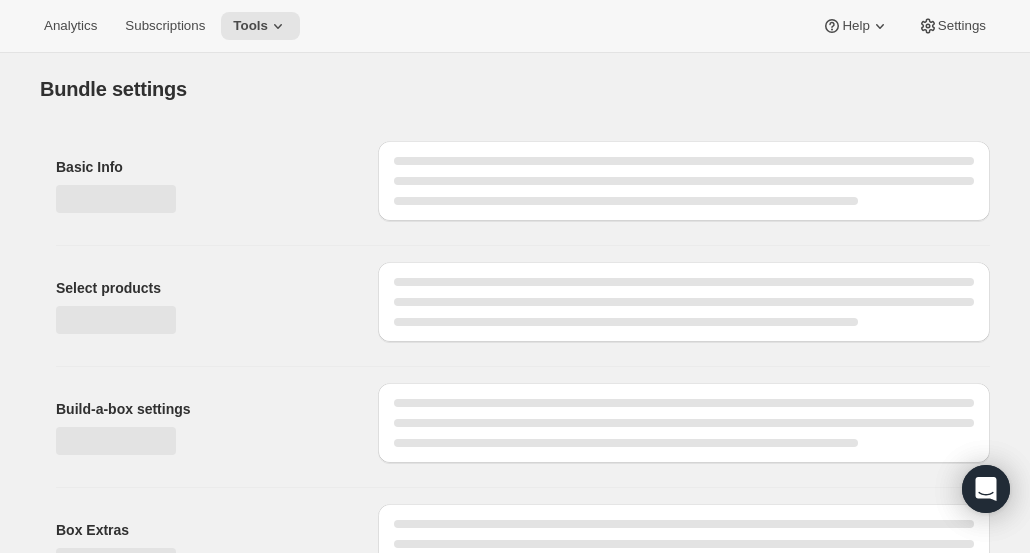 type on "Rack 'N Ride" 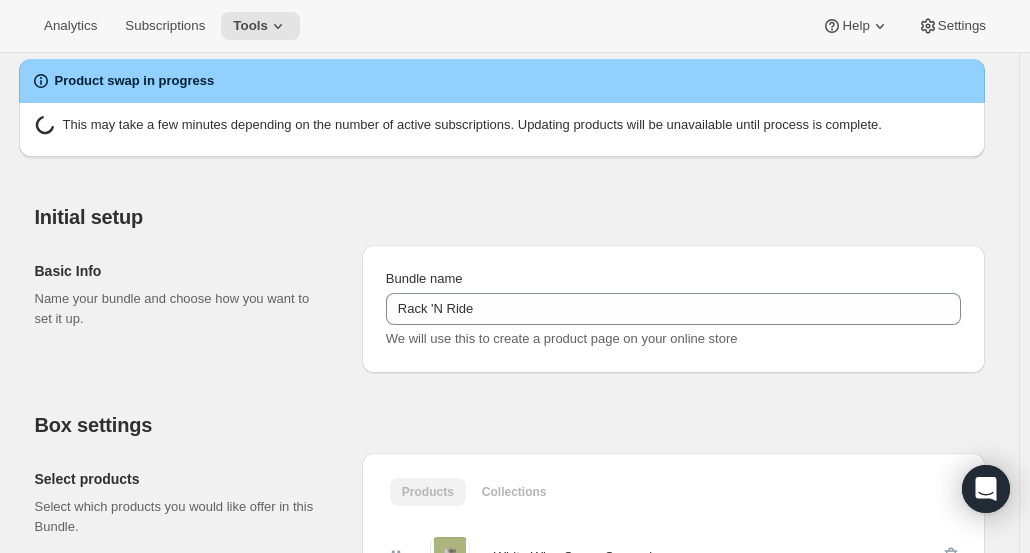 scroll, scrollTop: 0, scrollLeft: 0, axis: both 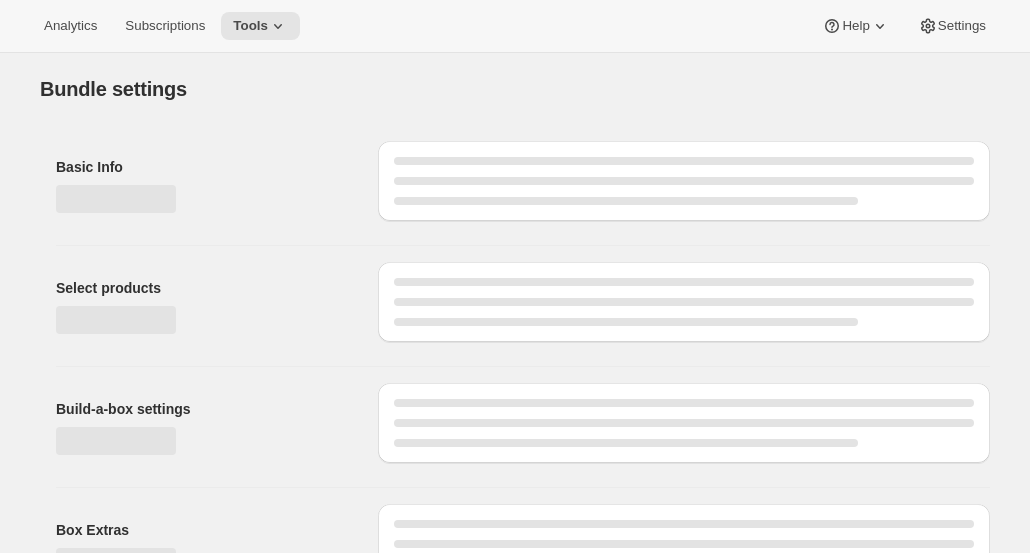 type on "Rack 'N Ride" 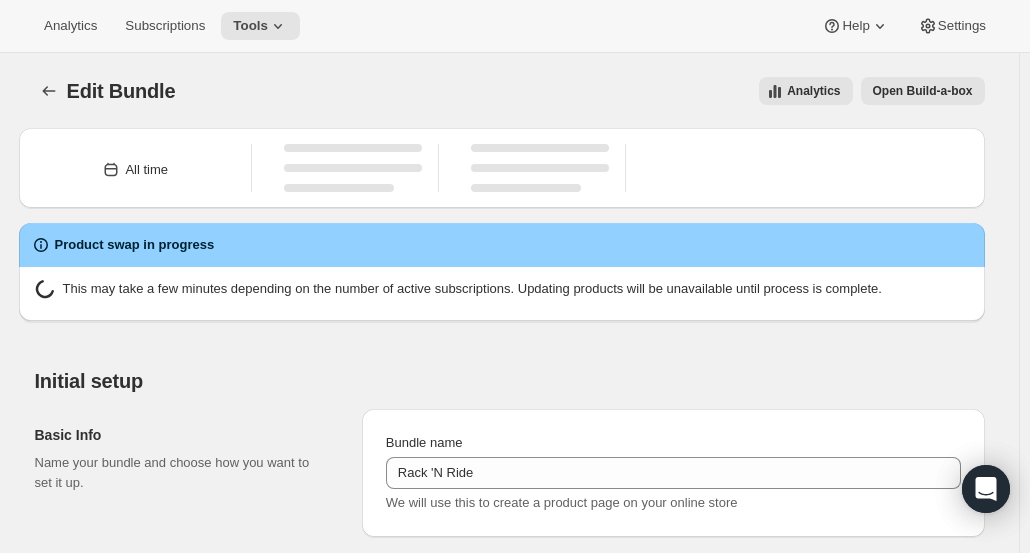 scroll, scrollTop: 0, scrollLeft: 0, axis: both 